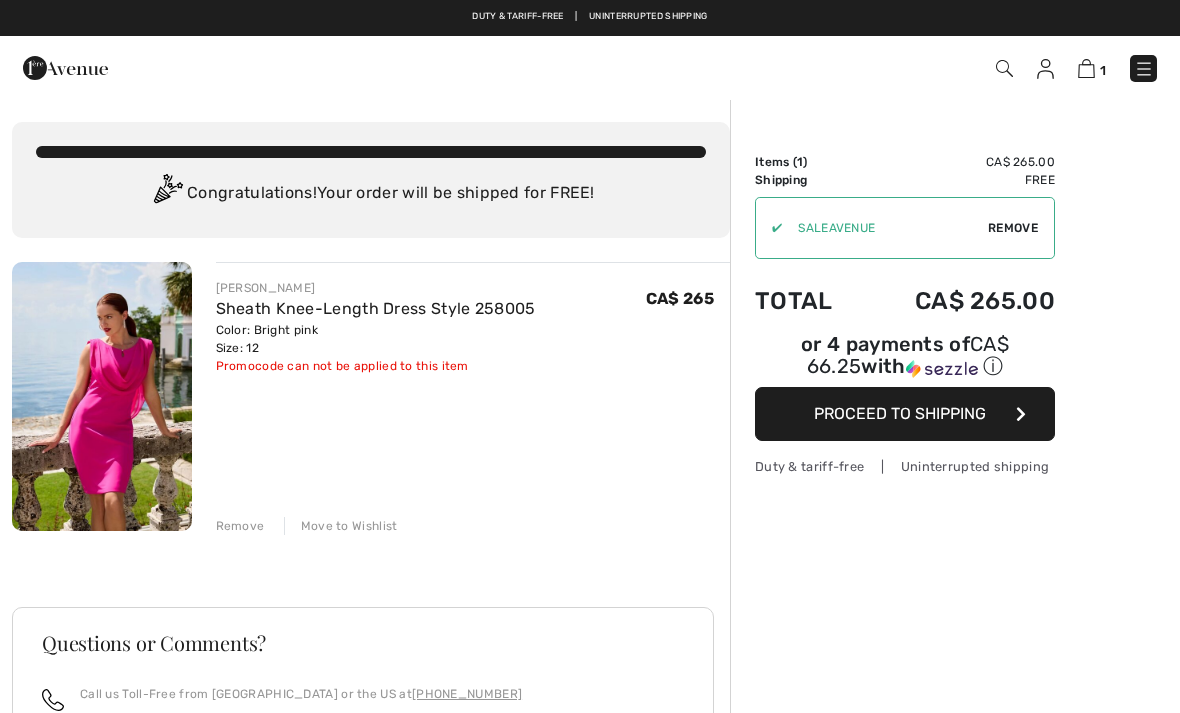 scroll, scrollTop: 0, scrollLeft: 0, axis: both 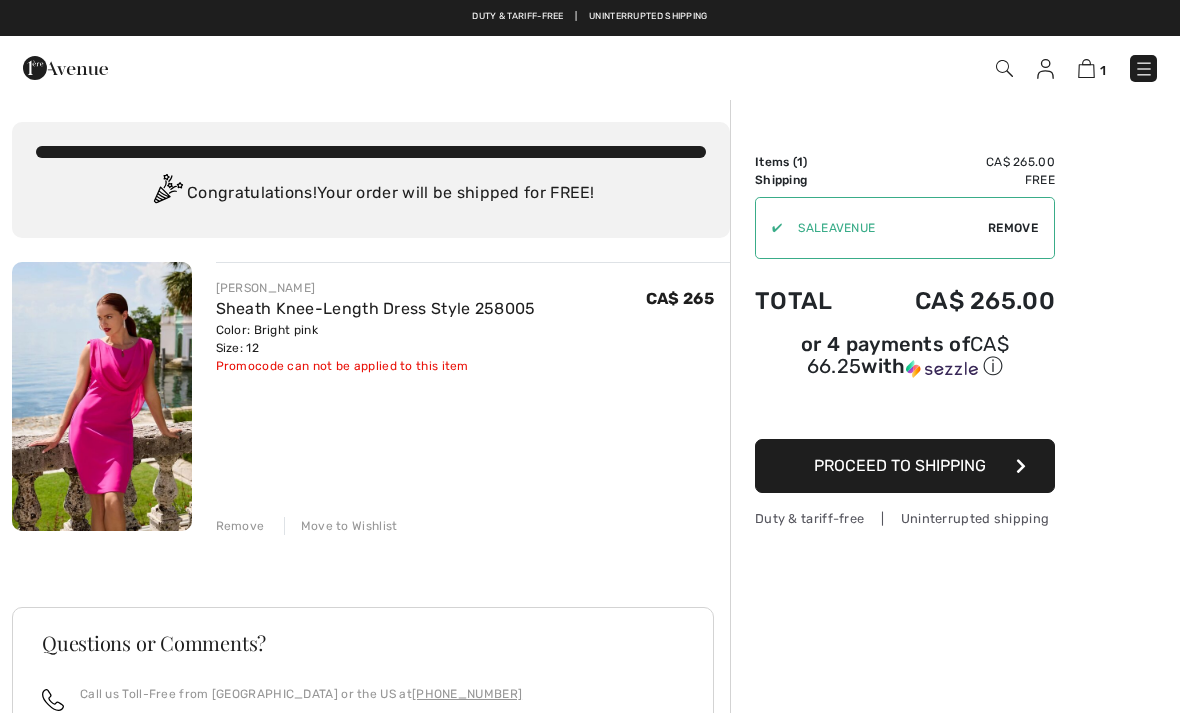 click on "Proceed to Shipping" at bounding box center (900, 465) 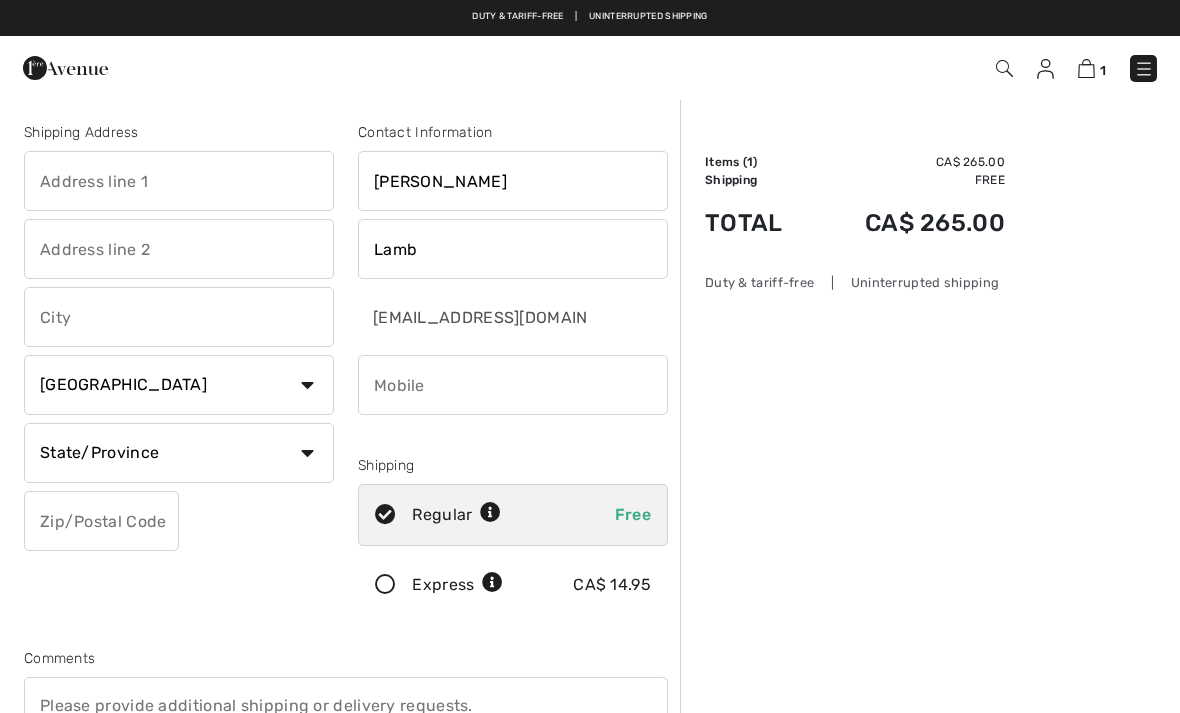 scroll, scrollTop: 0, scrollLeft: 0, axis: both 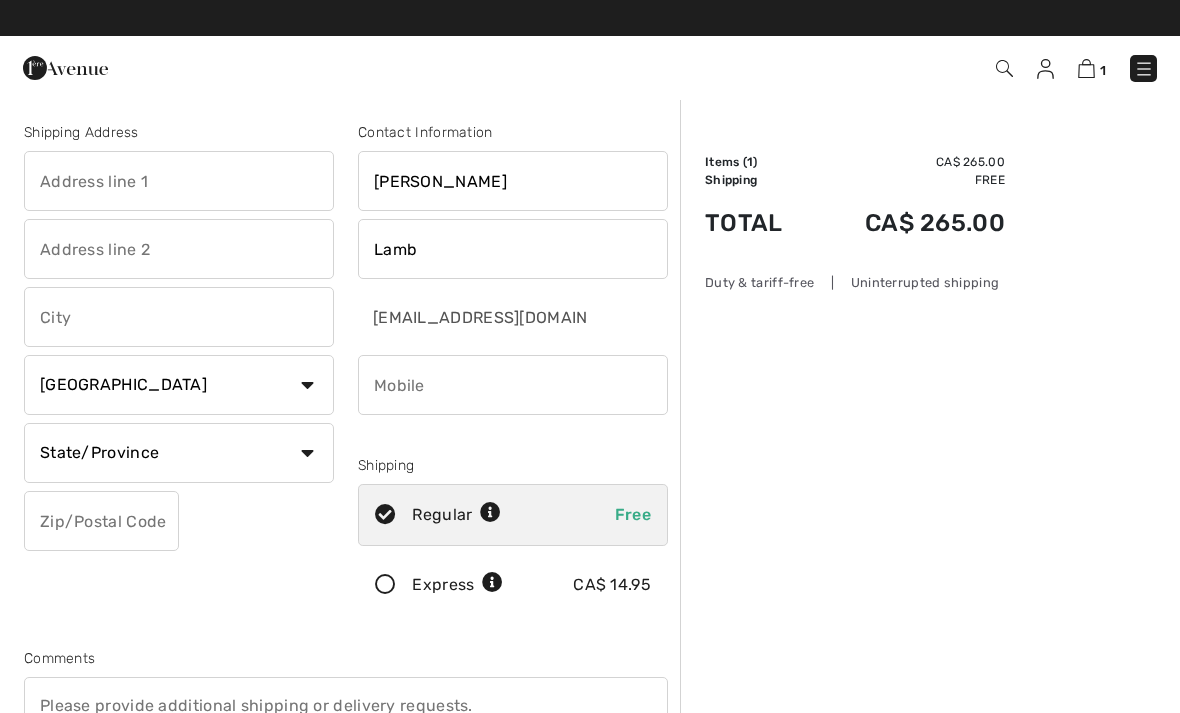 click at bounding box center [179, 181] 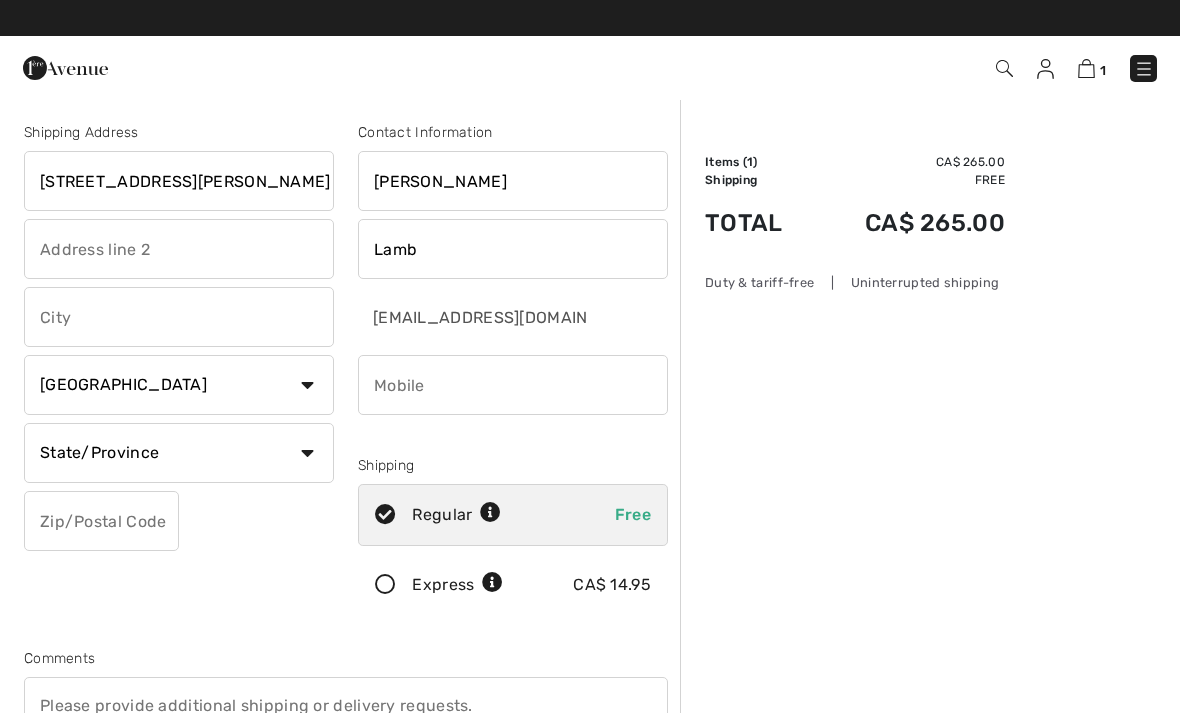 type on "[STREET_ADDRESS][PERSON_NAME]" 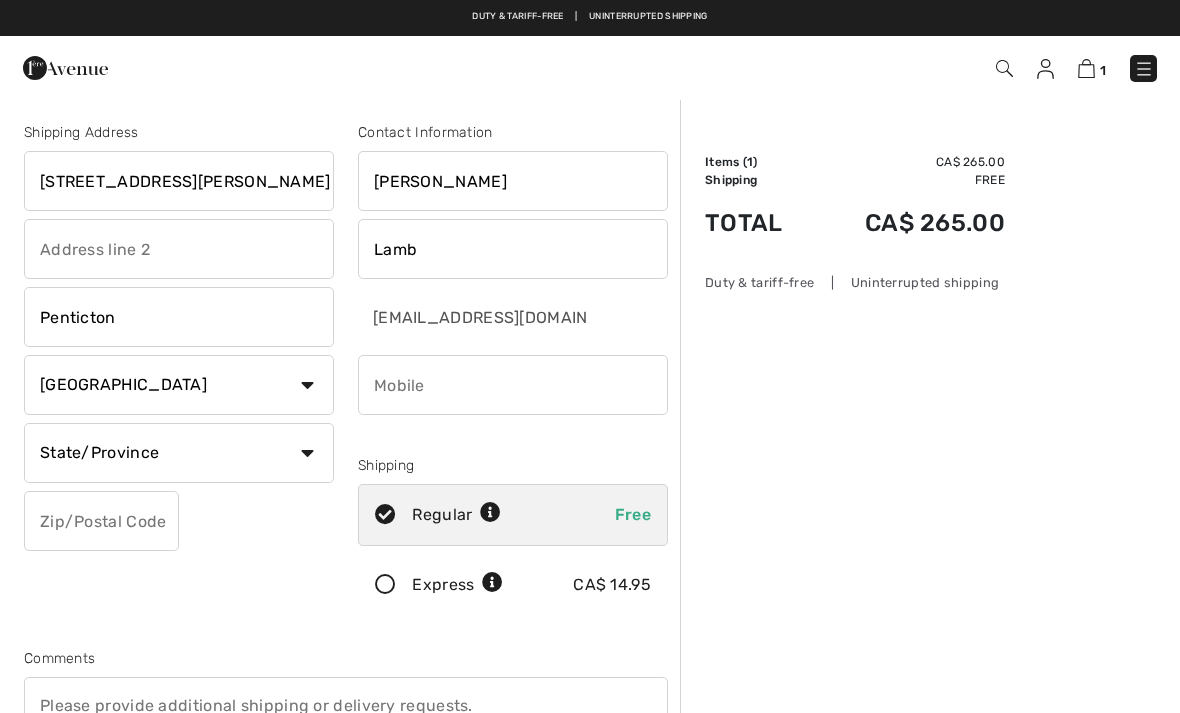 click on "State/Province
Alberta
British Columbia
Manitoba
New Brunswick
Newfoundland and Labrador
Northwest Territories
Nova Scotia
Nunavut
Ontario
Prince Edward Island
Quebec
Saskatchewan
Yukon" at bounding box center (179, 453) 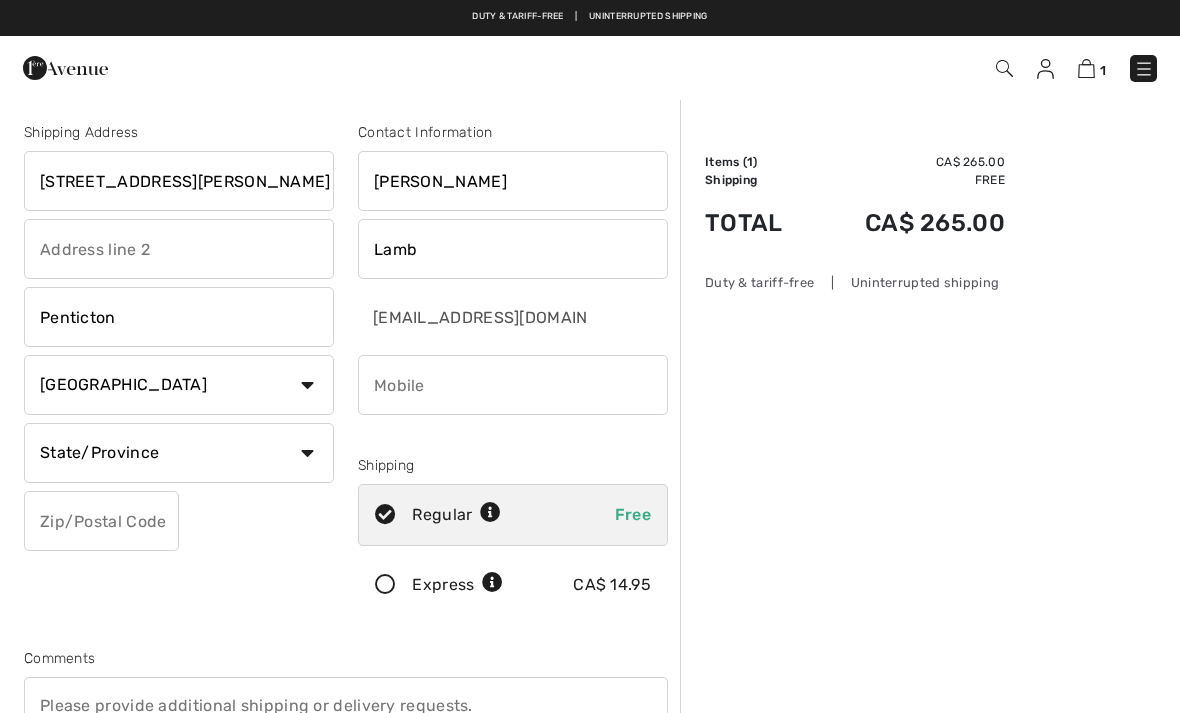 select on "BC" 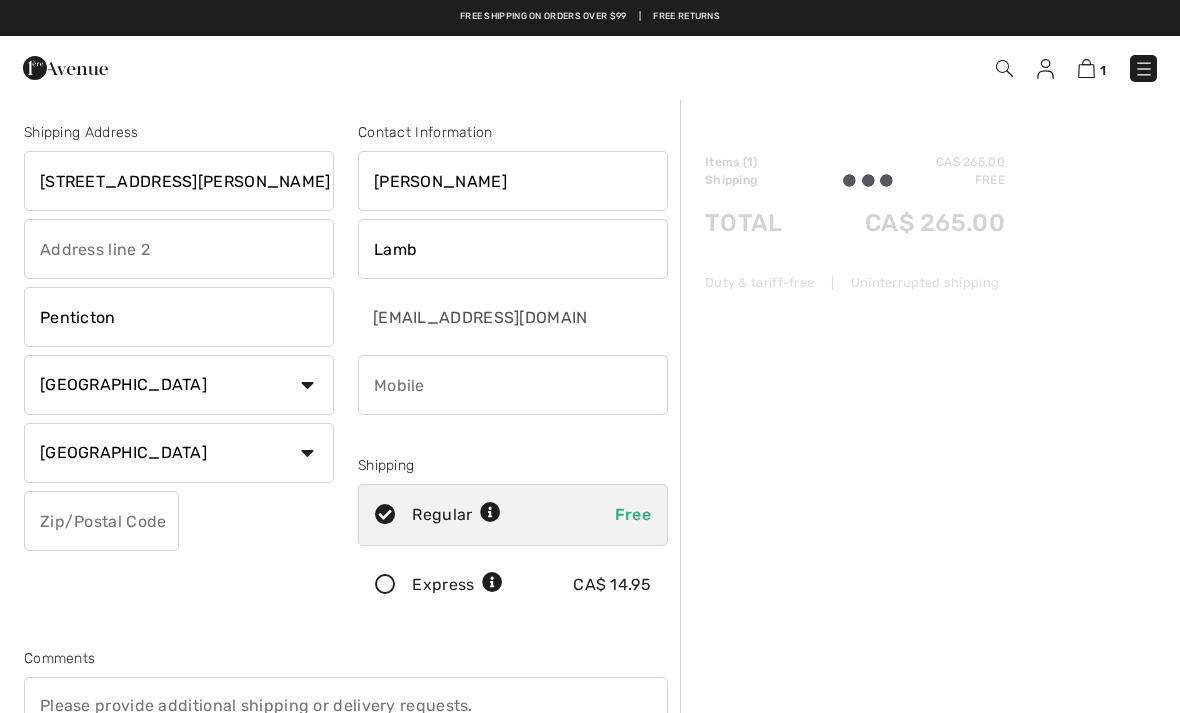click at bounding box center [101, 521] 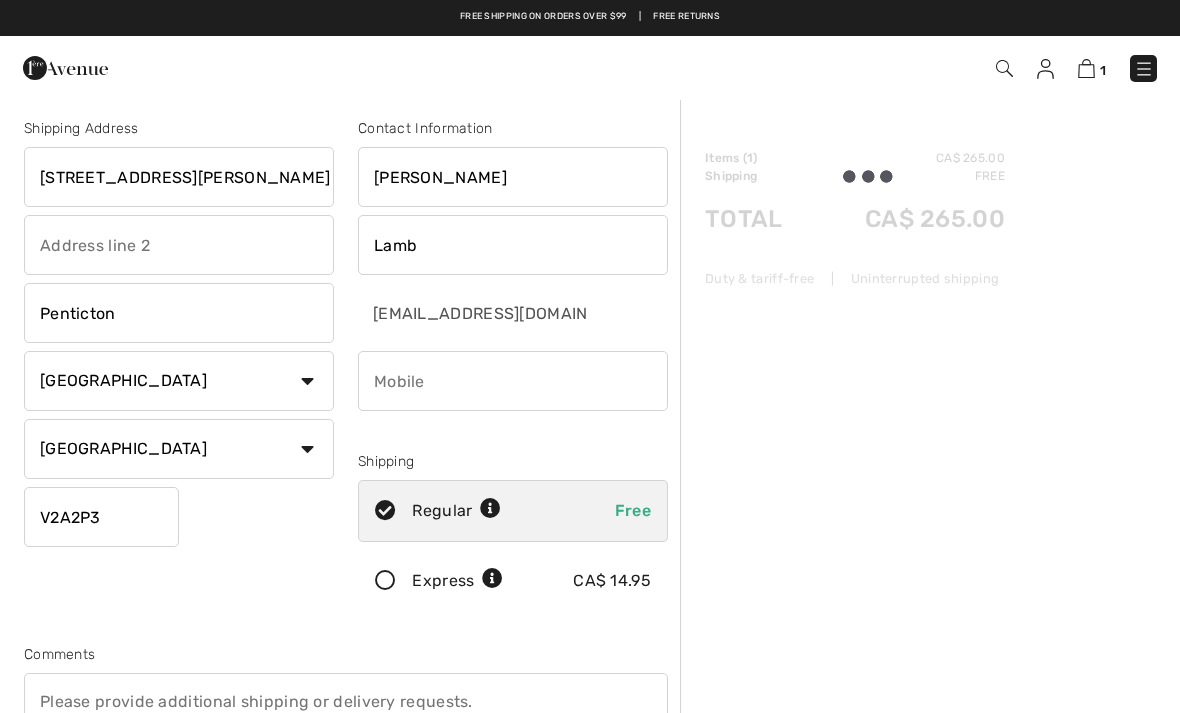 scroll, scrollTop: 0, scrollLeft: 0, axis: both 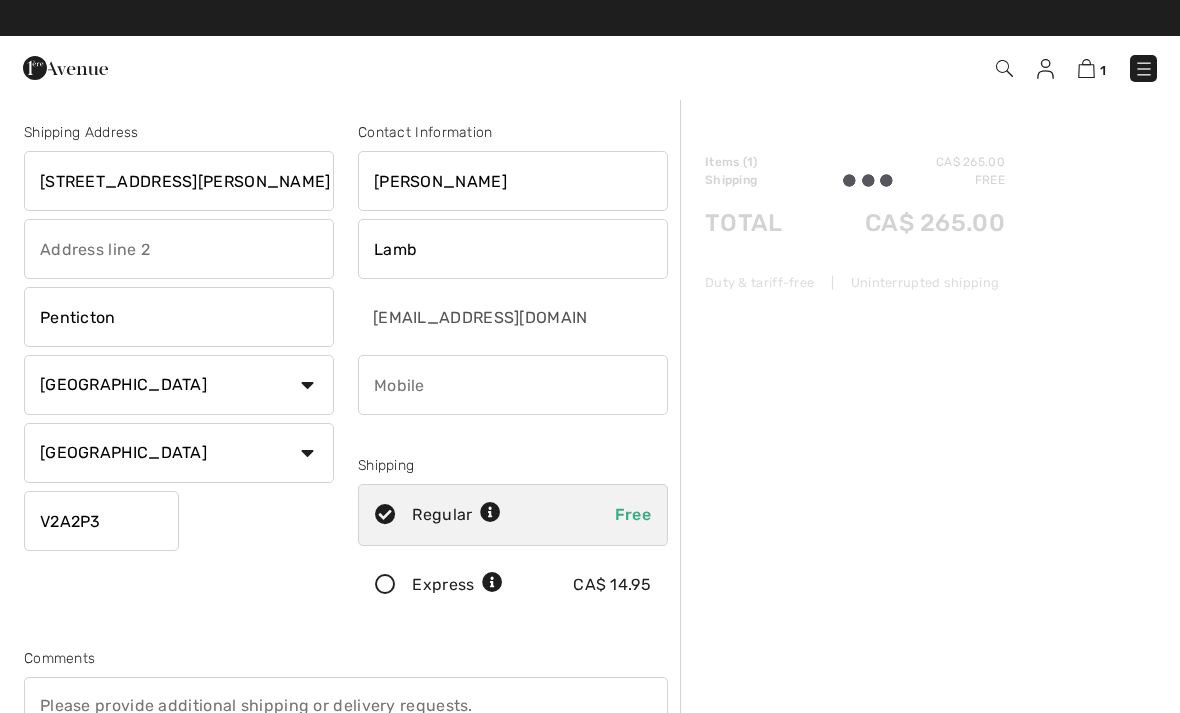 type on "V2A2P3" 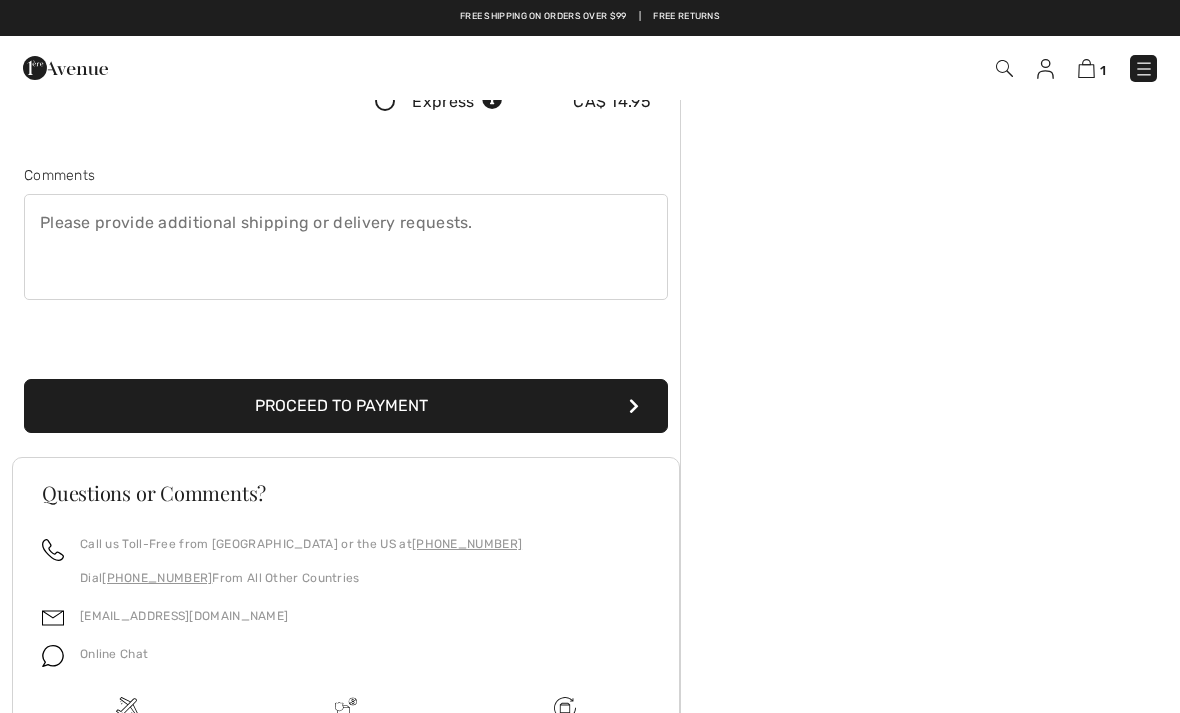 scroll, scrollTop: 470, scrollLeft: 0, axis: vertical 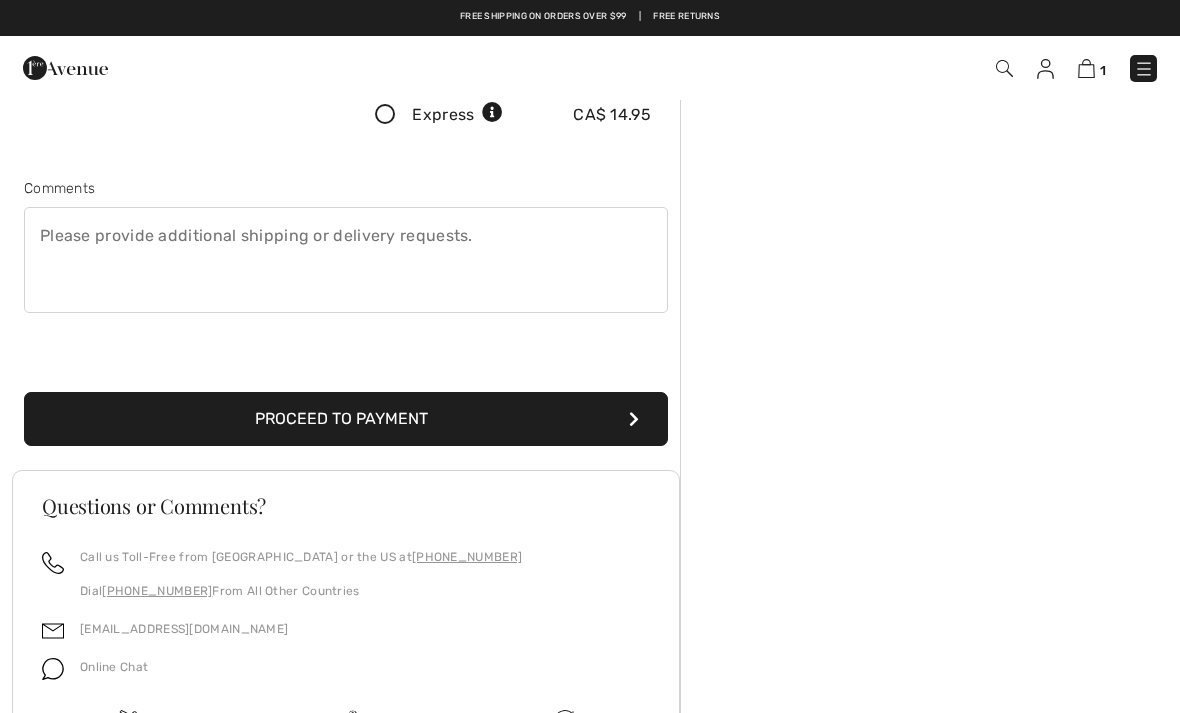 type on "2508096043" 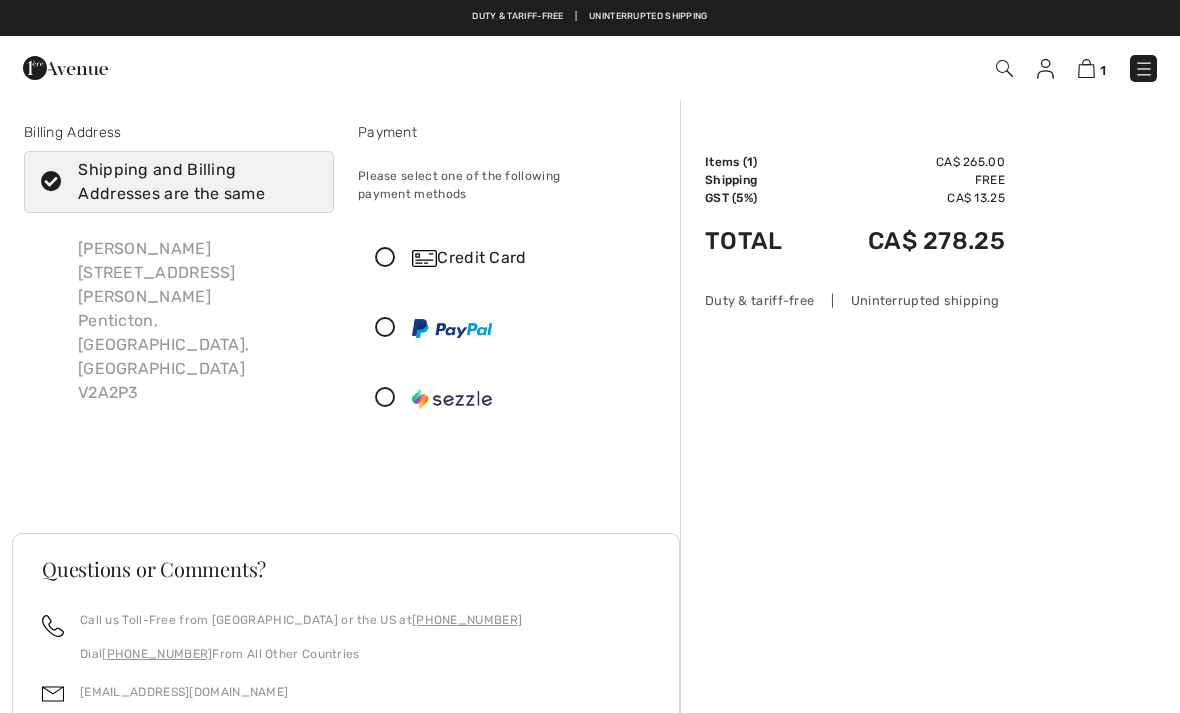 scroll, scrollTop: 0, scrollLeft: 0, axis: both 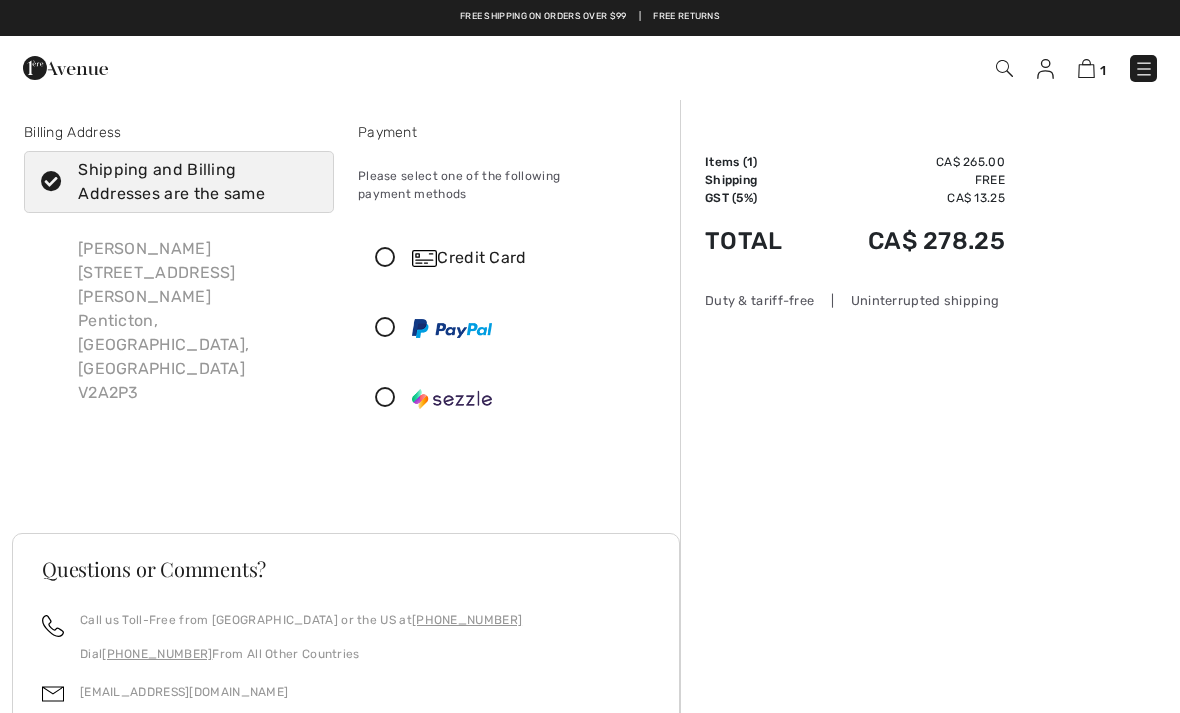 click on "Credit Card" at bounding box center (533, 258) 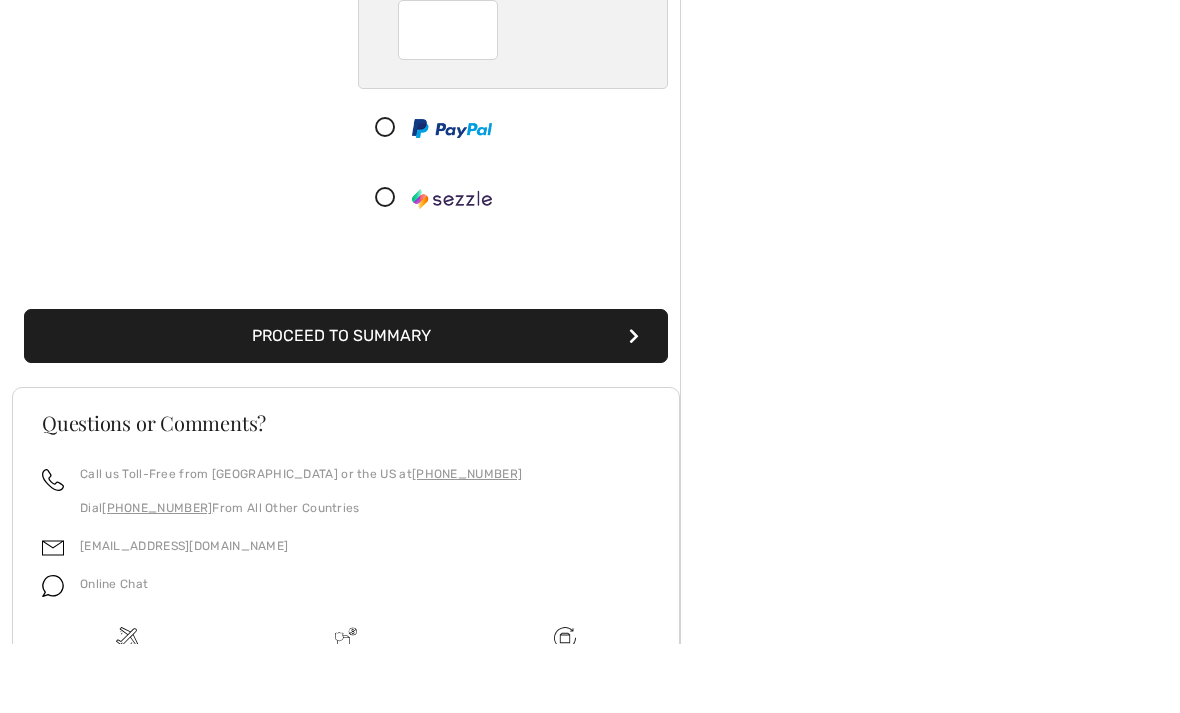 scroll, scrollTop: 356, scrollLeft: 0, axis: vertical 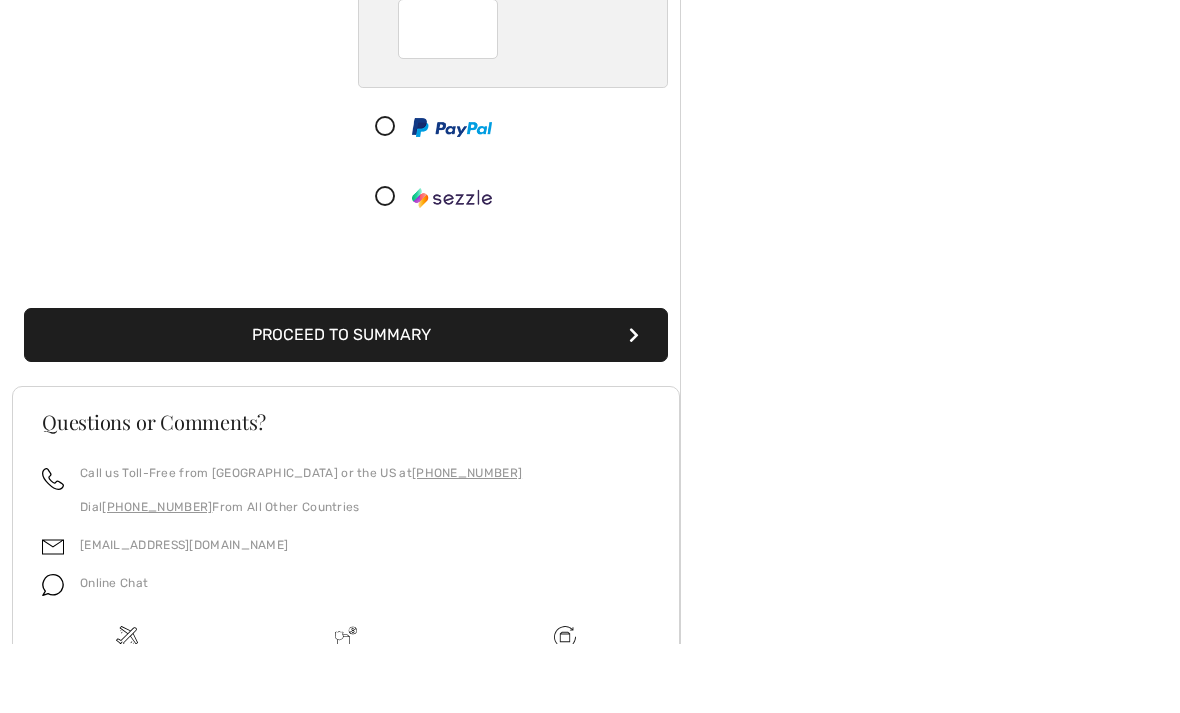 click on "Proceed to Summary" at bounding box center (346, 404) 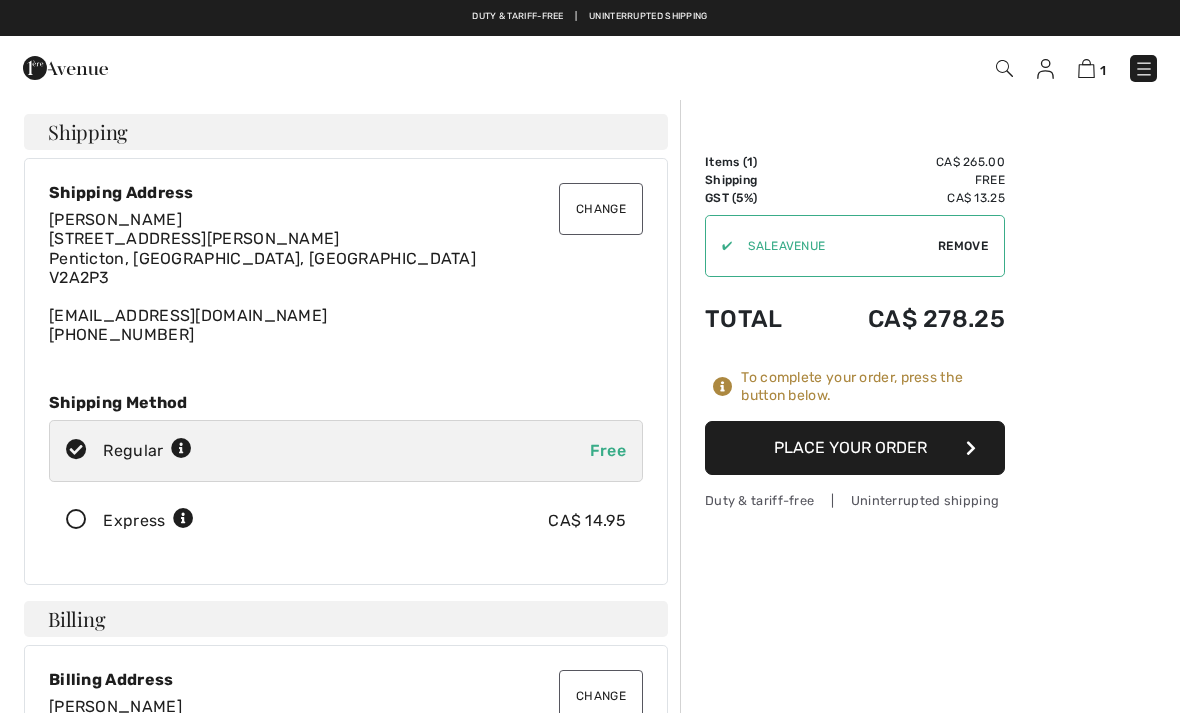 scroll, scrollTop: 0, scrollLeft: 0, axis: both 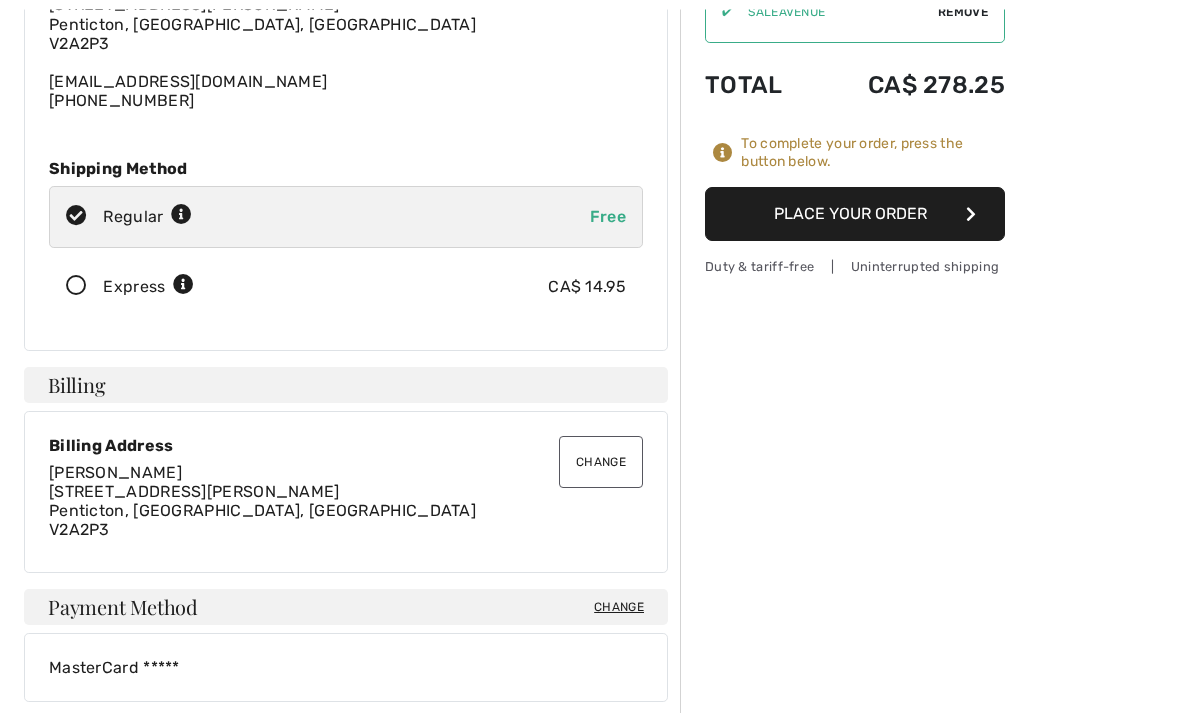 click on "Place Your Order" at bounding box center [855, 215] 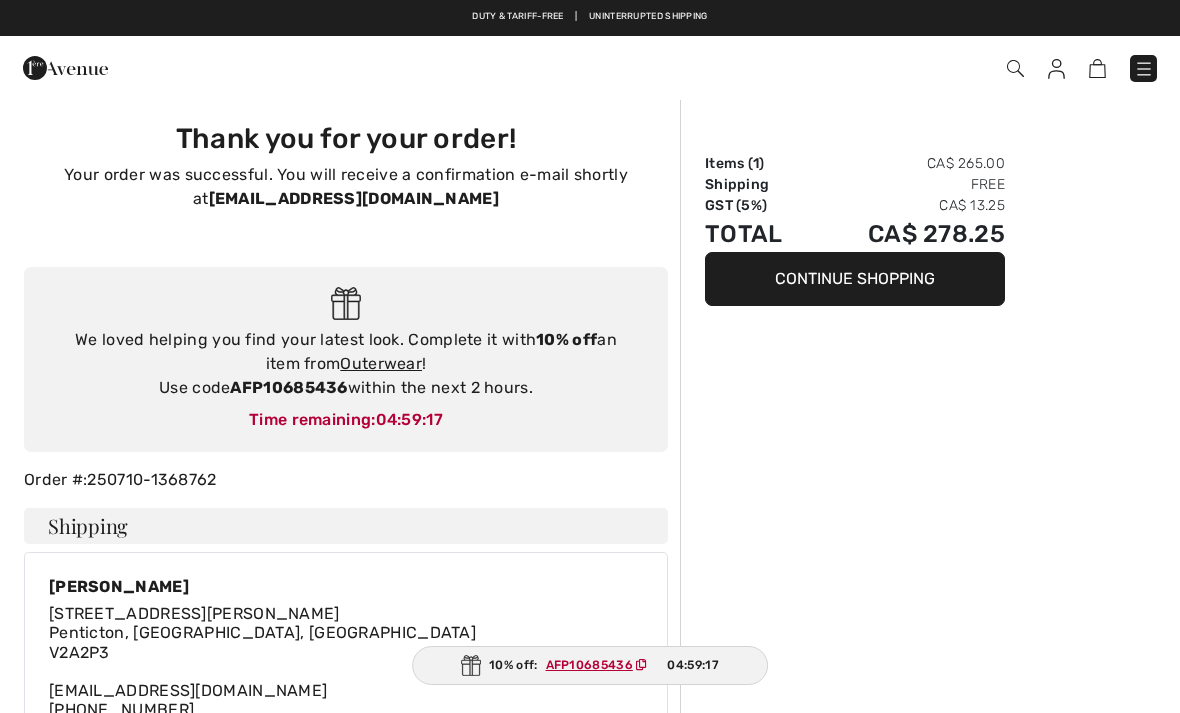 scroll, scrollTop: 0, scrollLeft: 0, axis: both 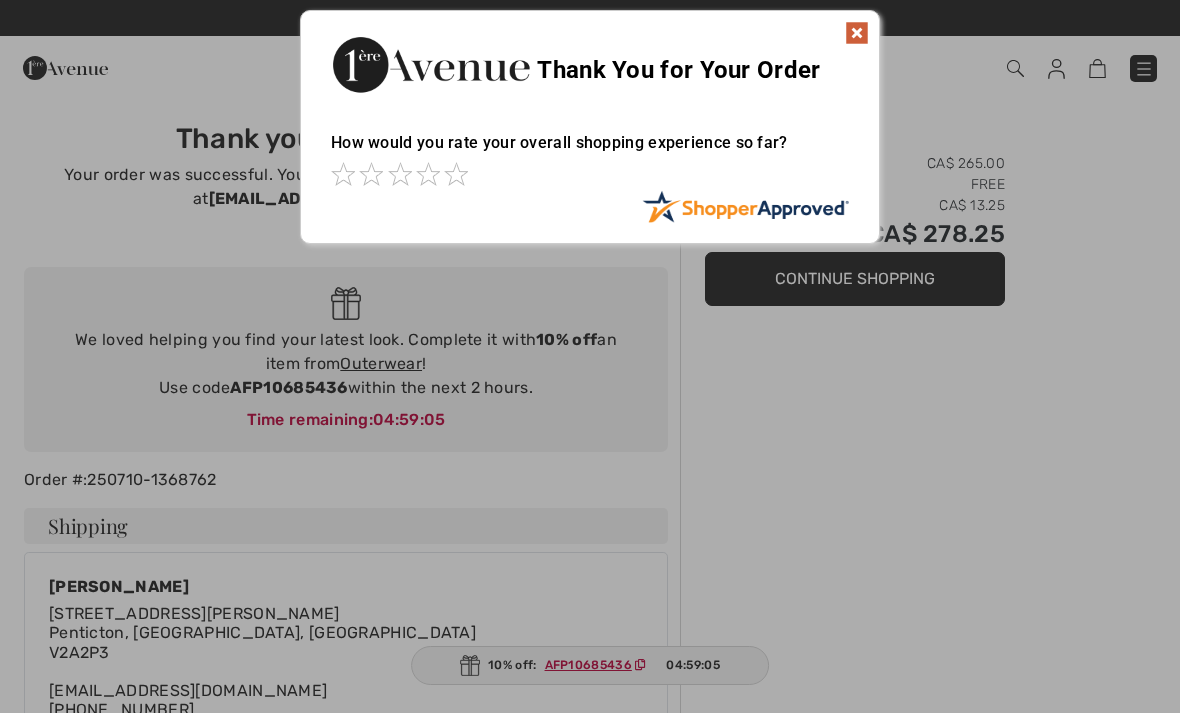 click at bounding box center (857, 33) 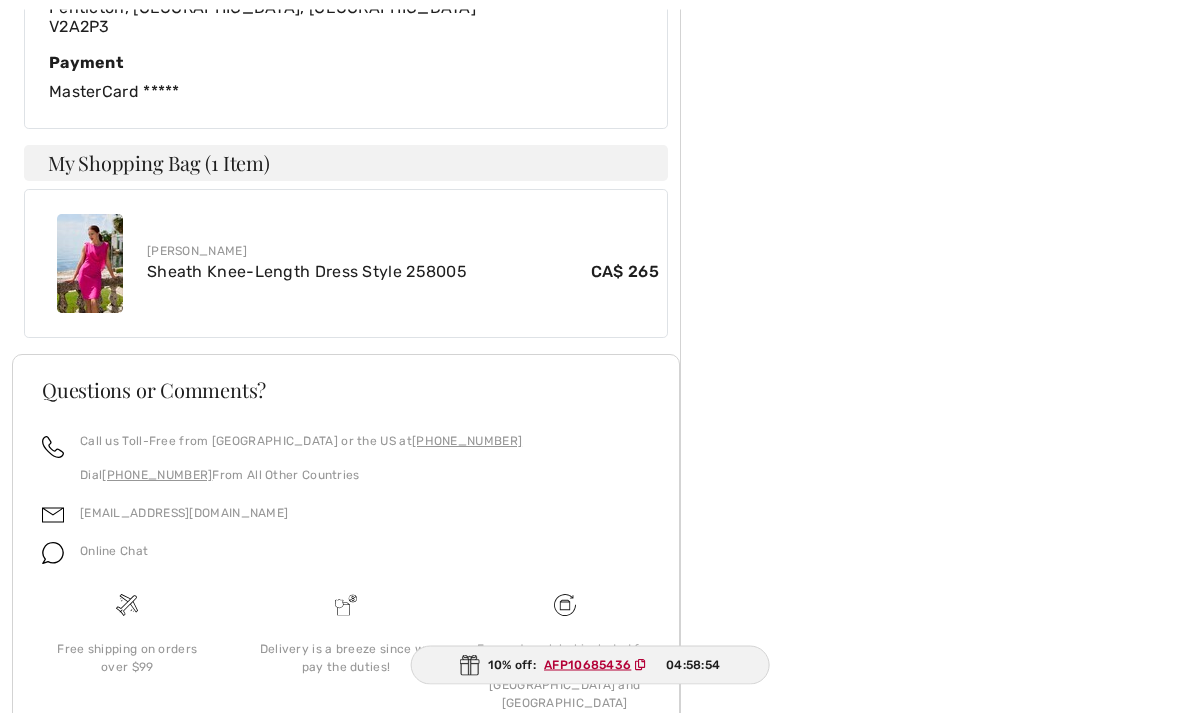 scroll, scrollTop: 970, scrollLeft: 0, axis: vertical 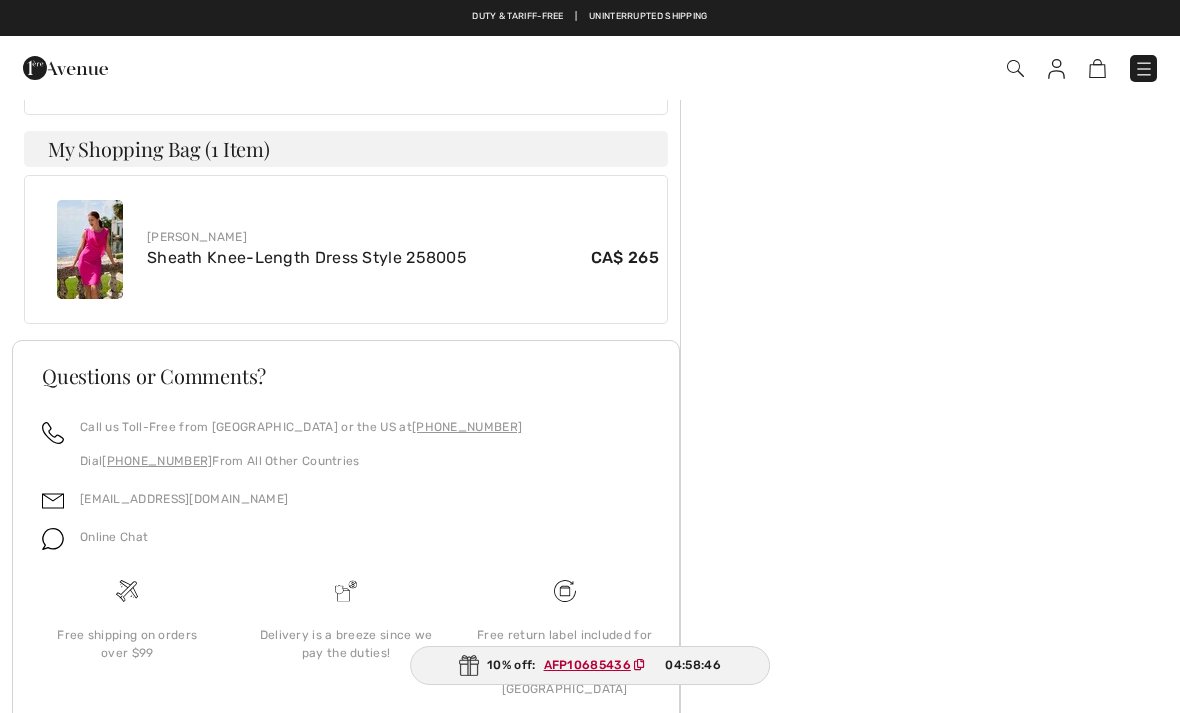 click at bounding box center [90, 249] 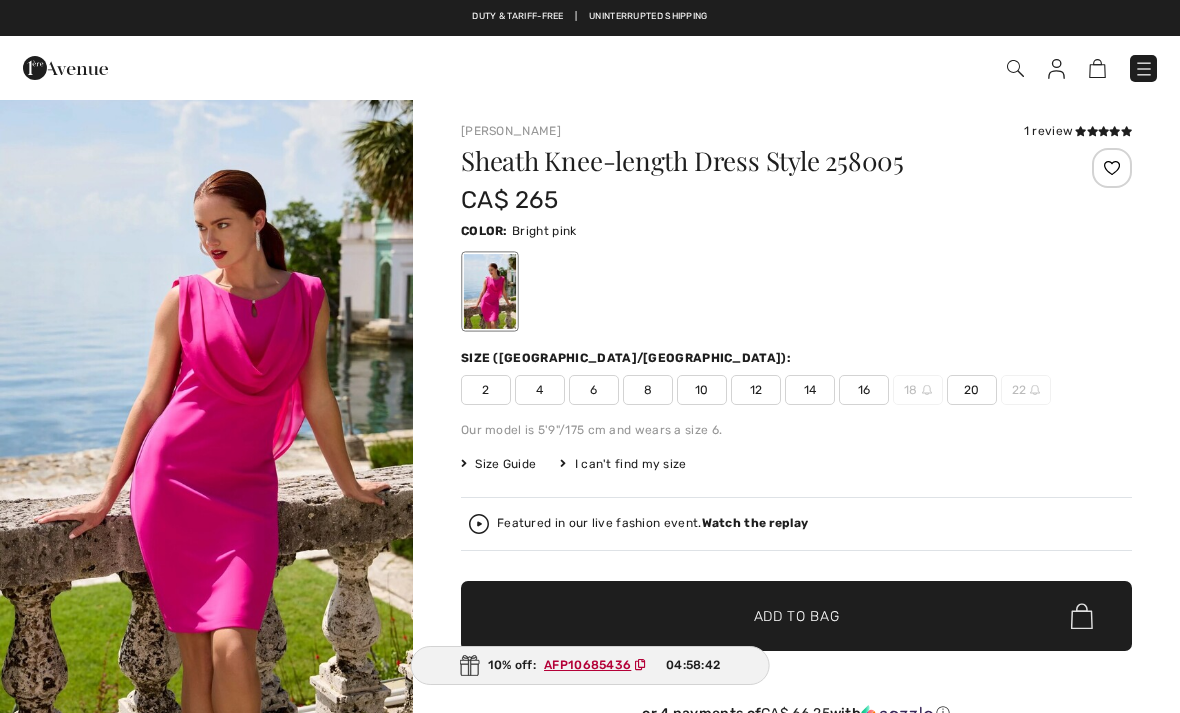 scroll, scrollTop: 0, scrollLeft: 0, axis: both 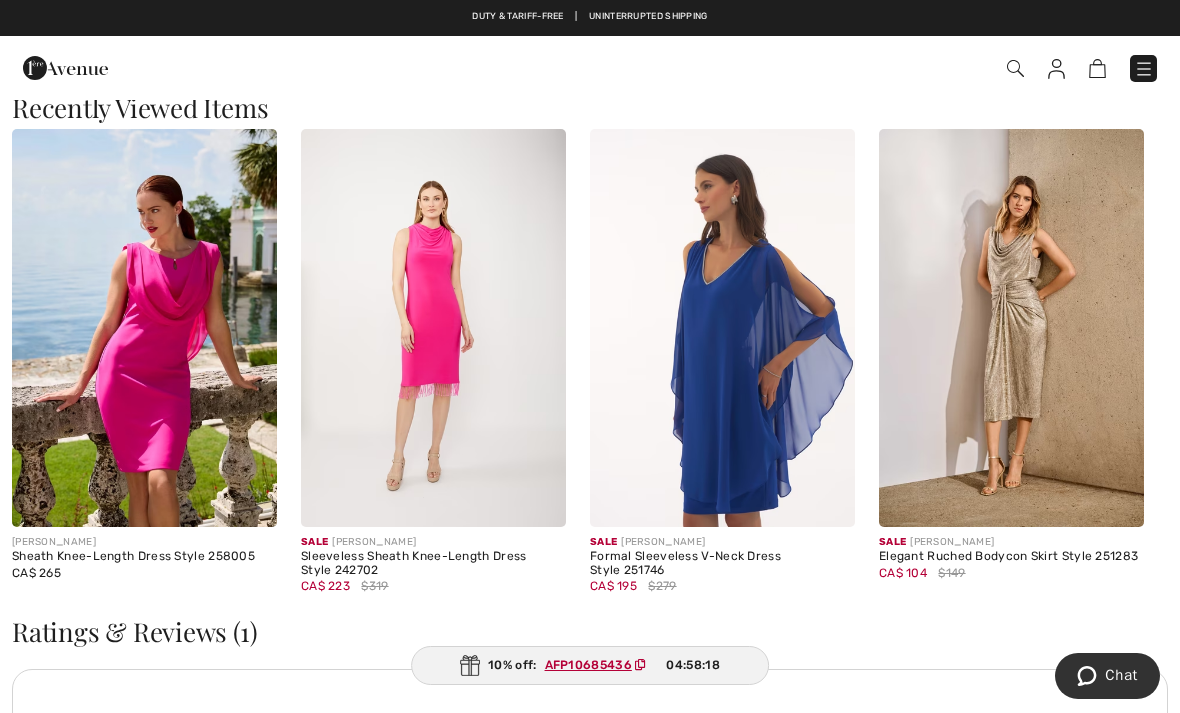 click at bounding box center (722, 328) 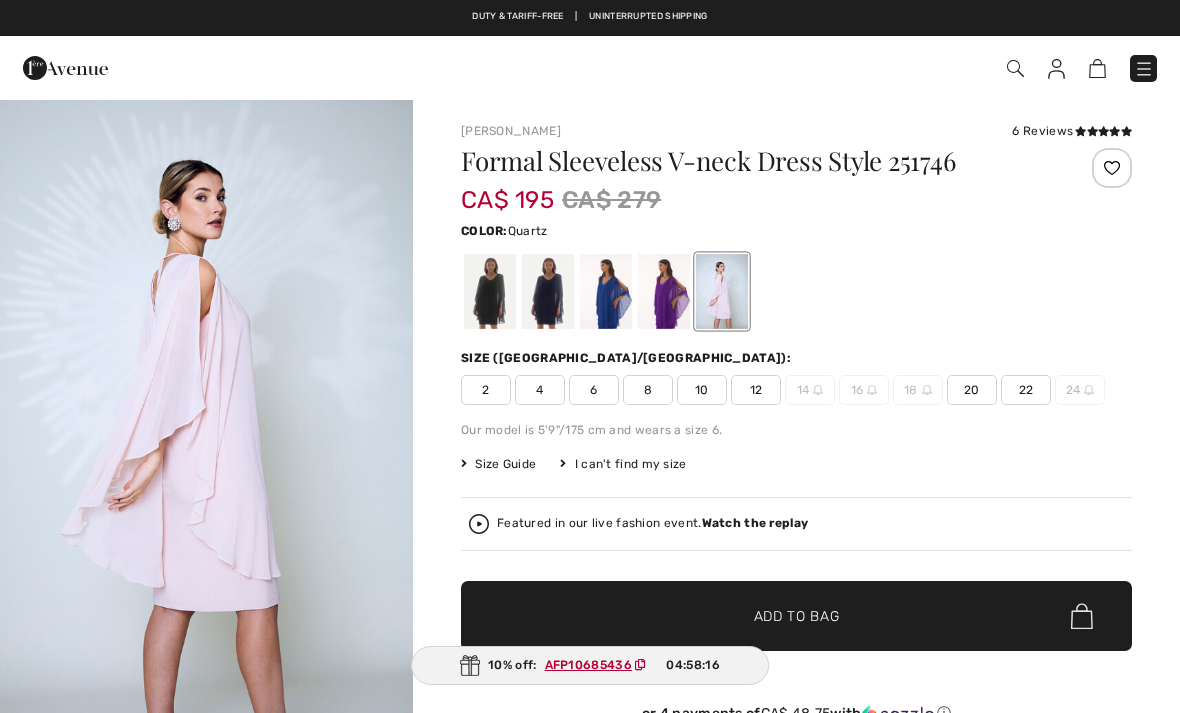 scroll, scrollTop: 0, scrollLeft: 0, axis: both 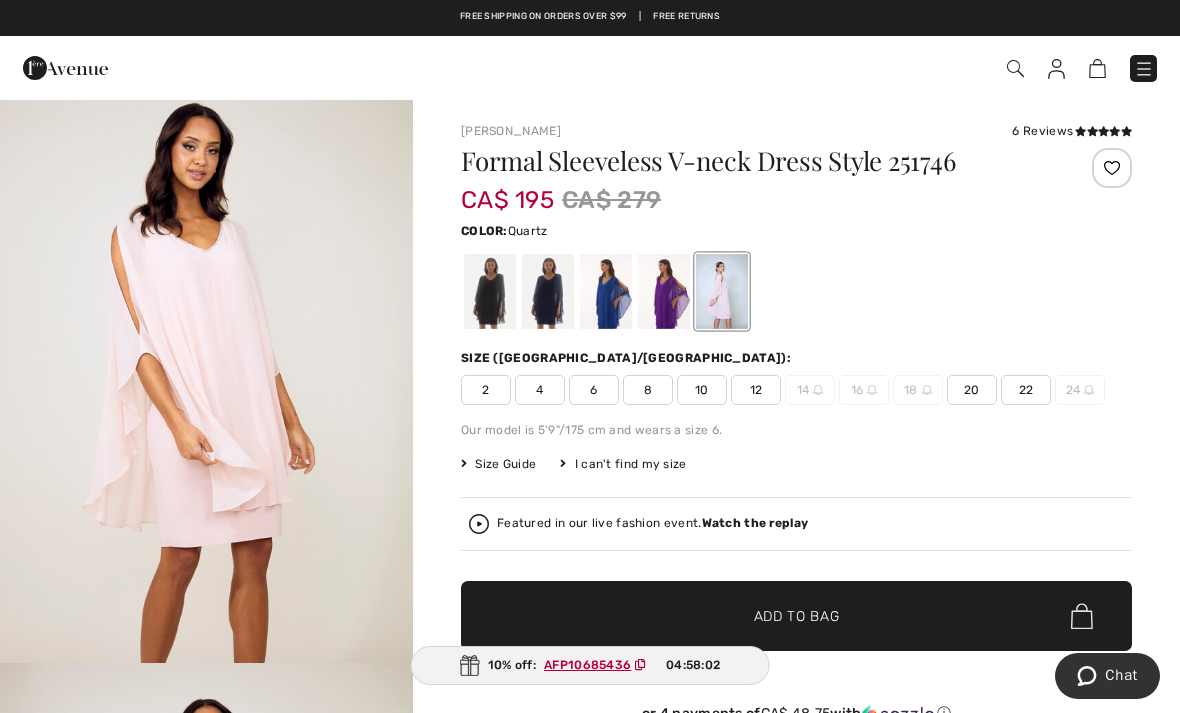 click at bounding box center [1144, 69] 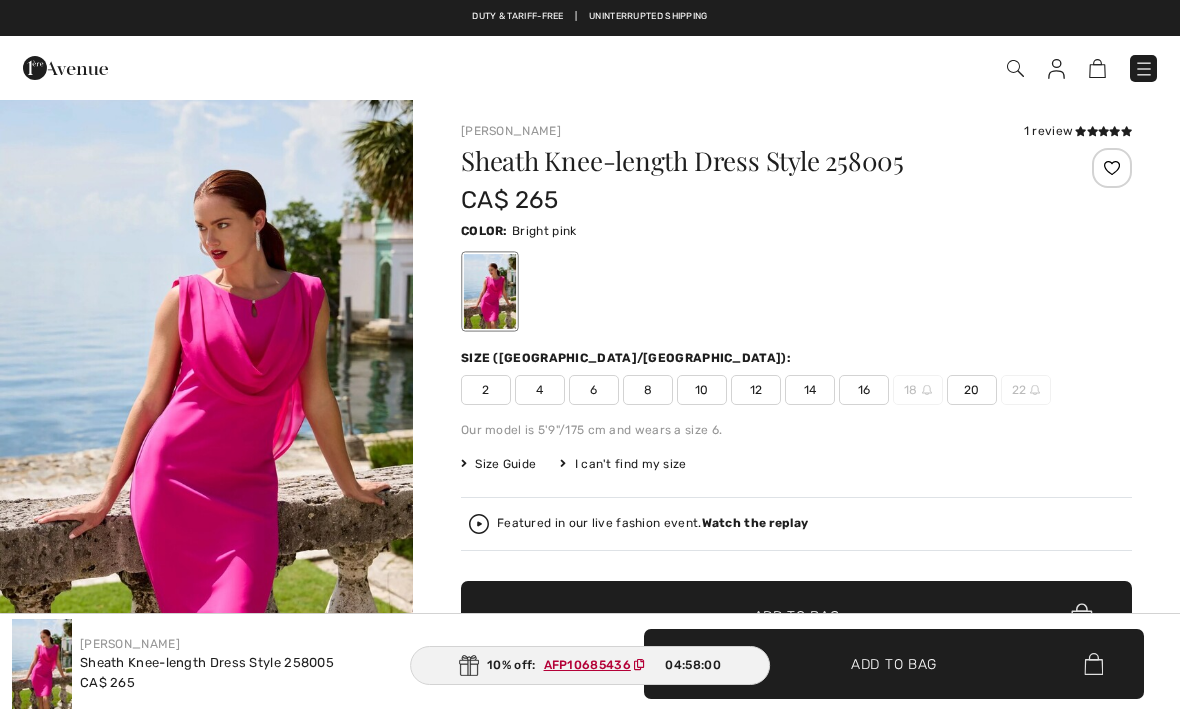 scroll, scrollTop: 1787, scrollLeft: 0, axis: vertical 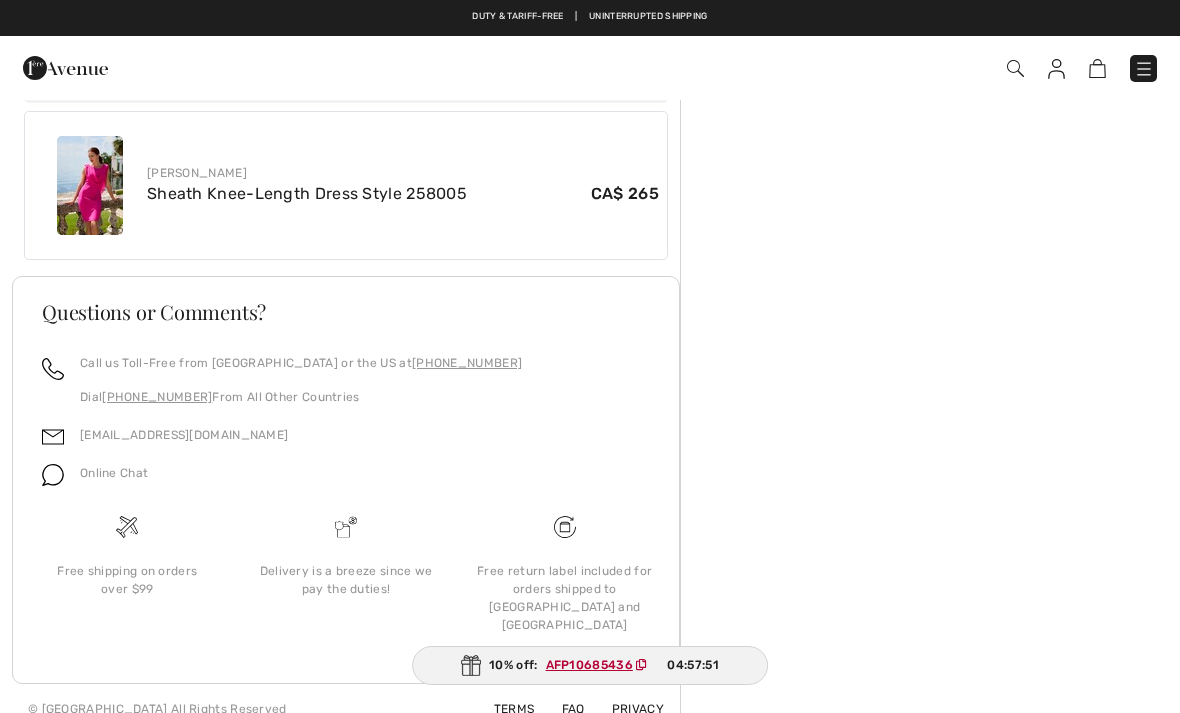 click at bounding box center [1144, 69] 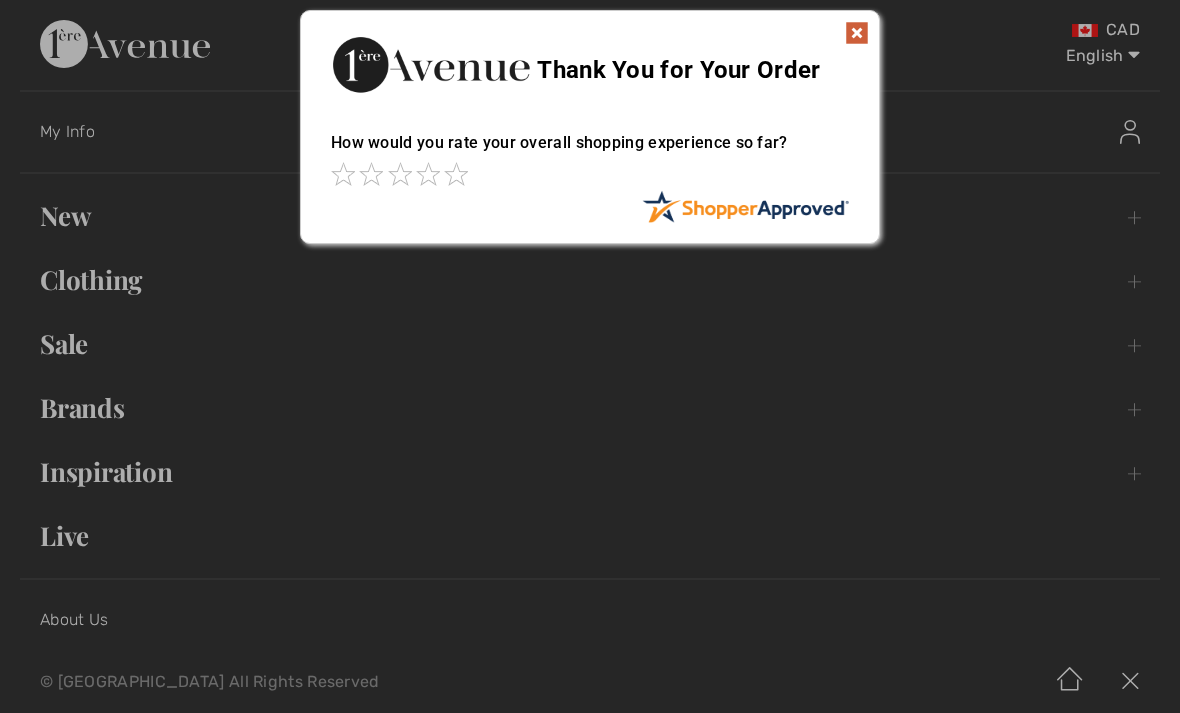 click at bounding box center [590, 356] 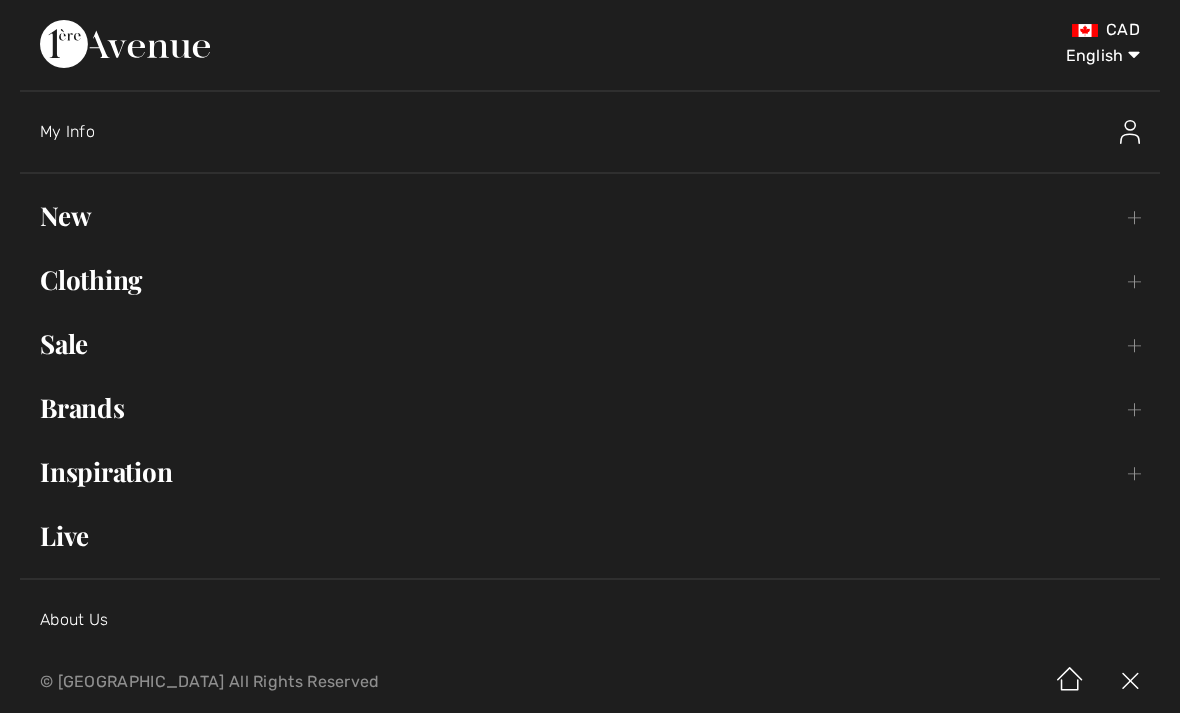 click on "Sale Toggle submenu" at bounding box center [590, 344] 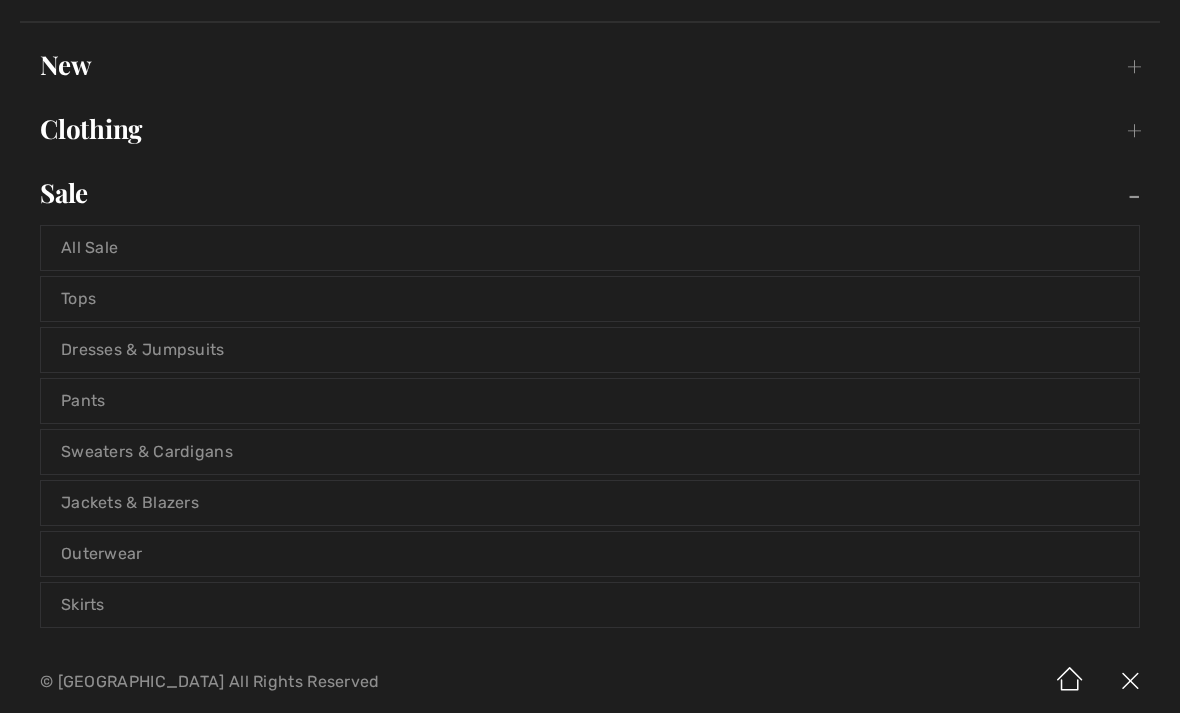 scroll, scrollTop: 158, scrollLeft: 0, axis: vertical 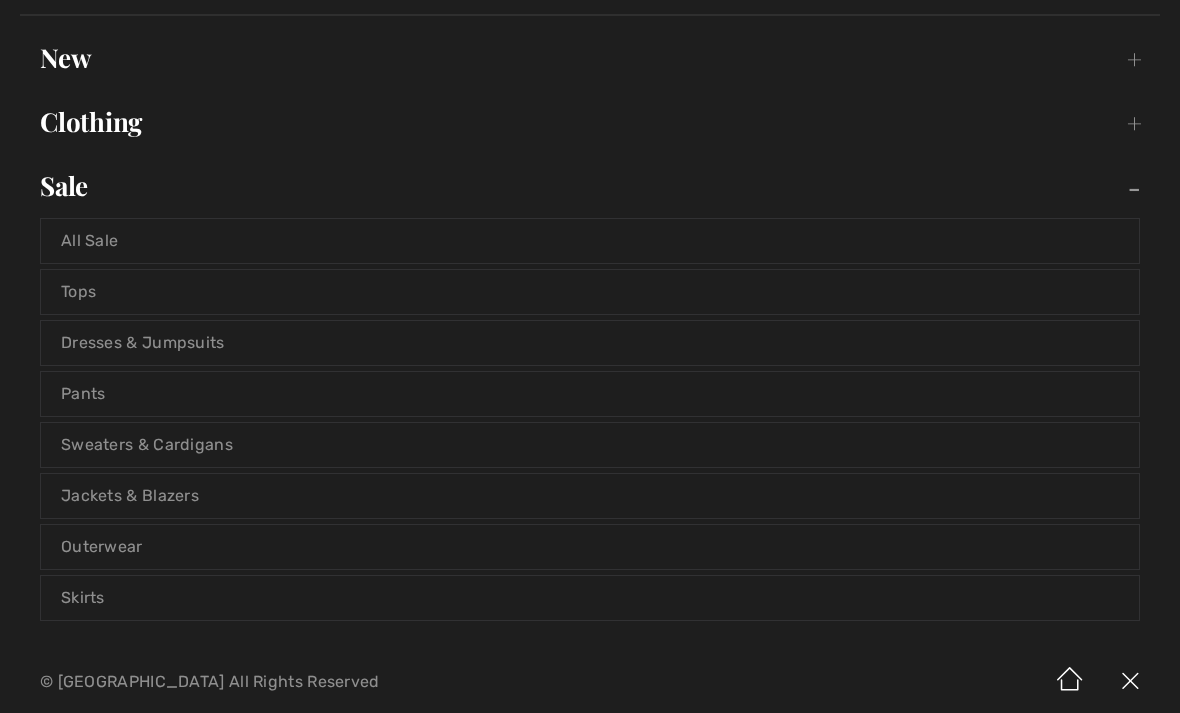 click on "Dresses & Jumpsuits" at bounding box center [590, 343] 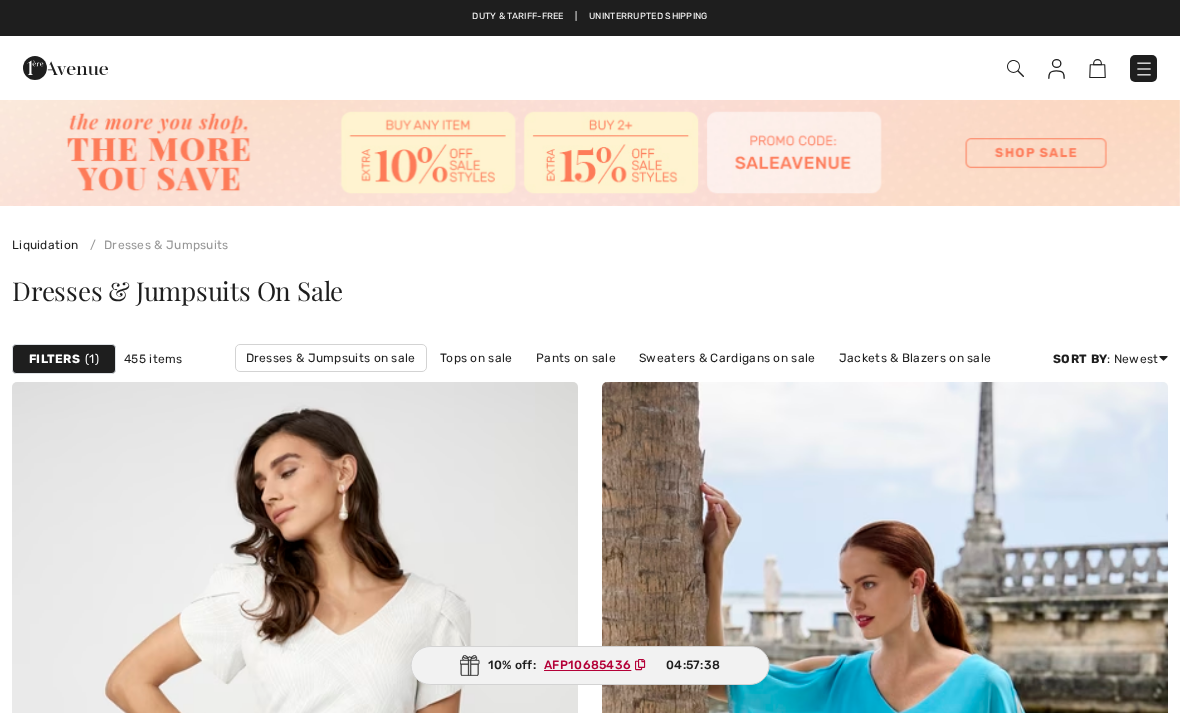 scroll, scrollTop: 0, scrollLeft: 0, axis: both 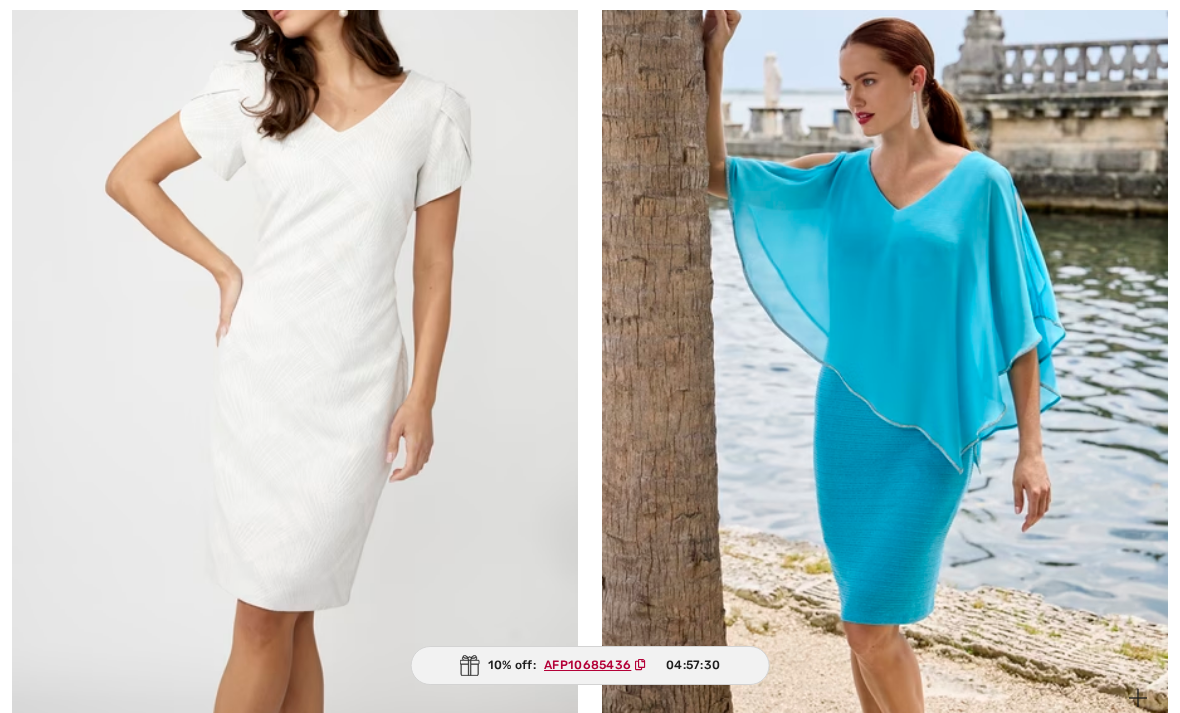 click at bounding box center (885, 303) 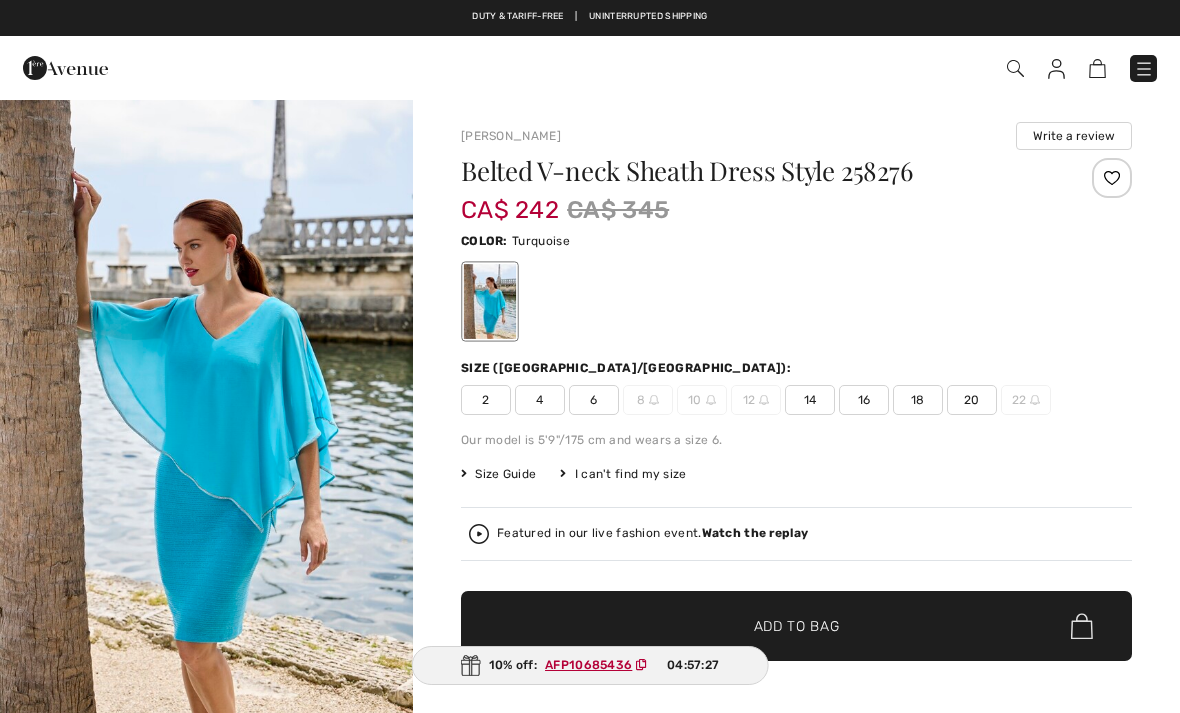 scroll, scrollTop: 351, scrollLeft: 0, axis: vertical 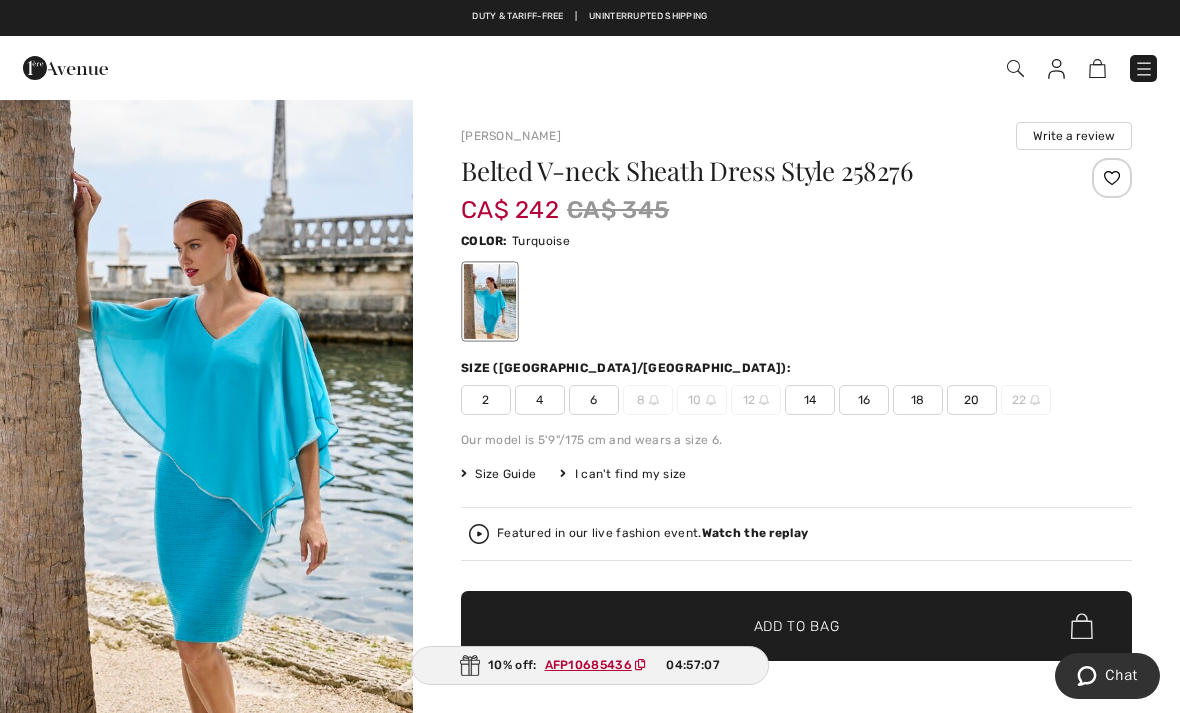 click 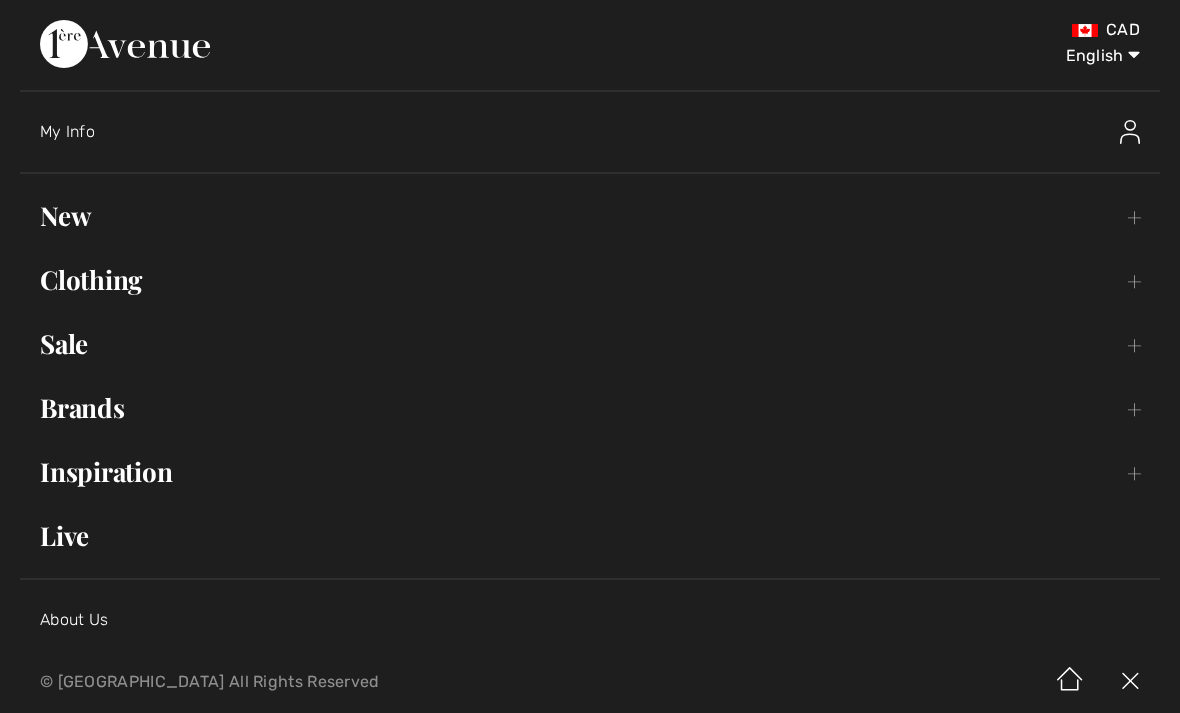 click on "Brands Open submenu" 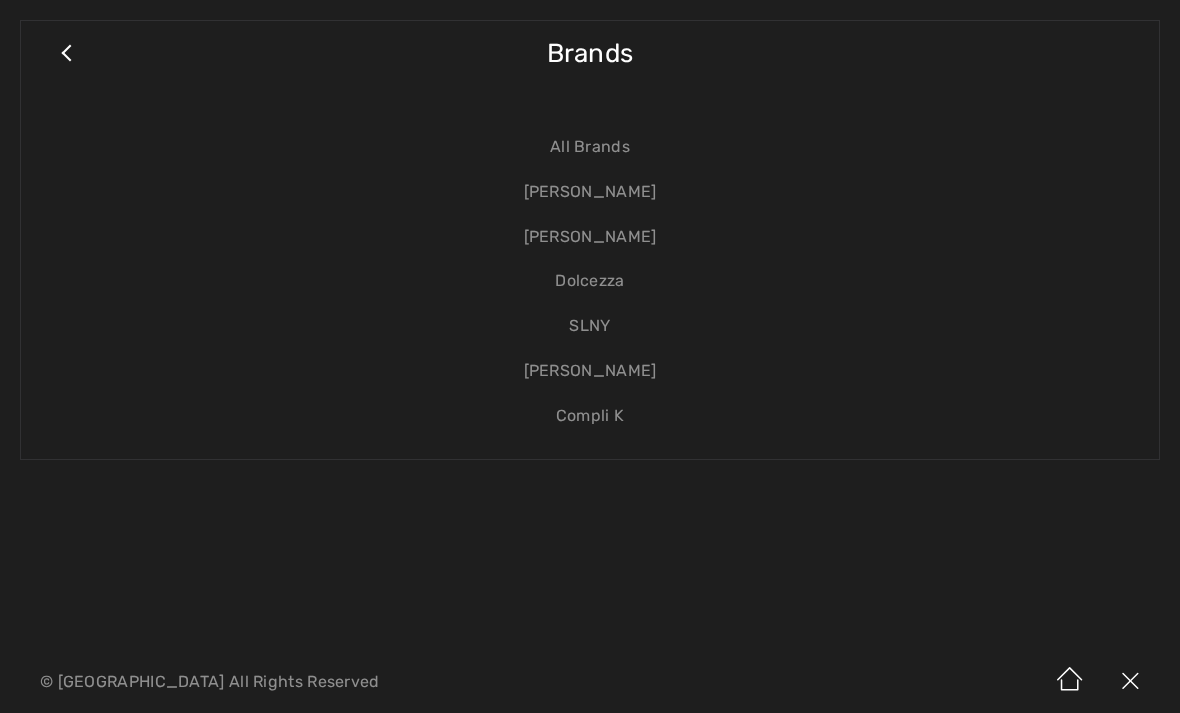 click on "All Brands" 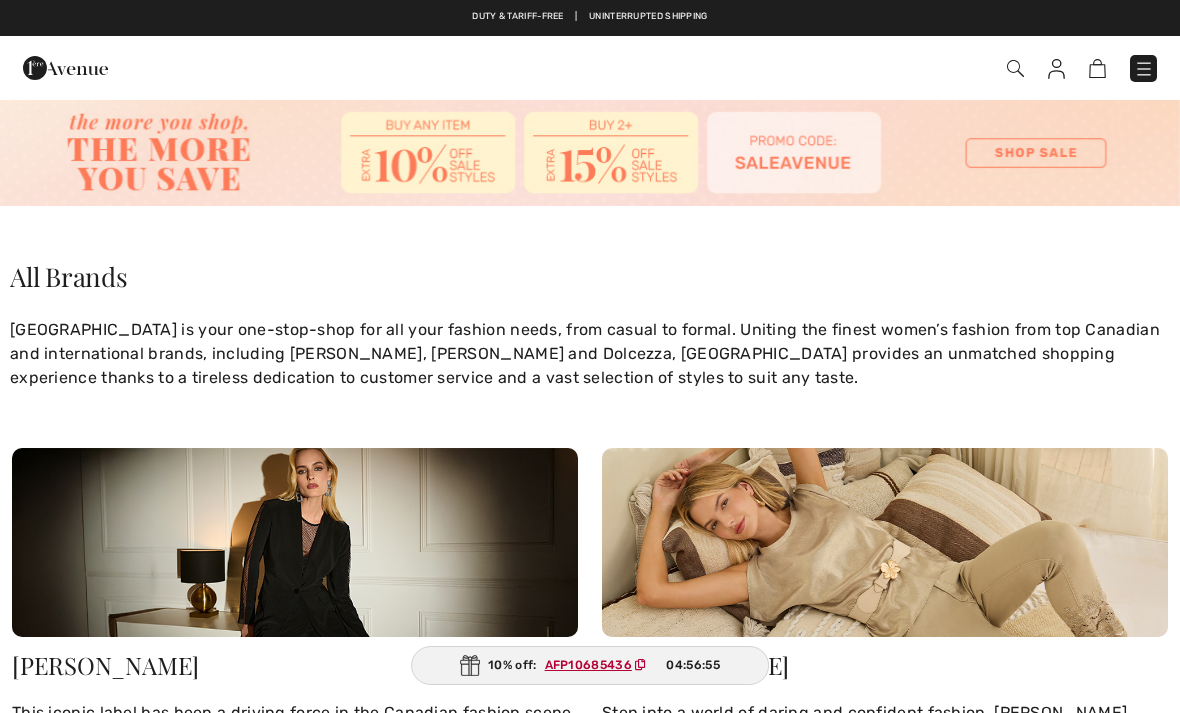checkbox on "true" 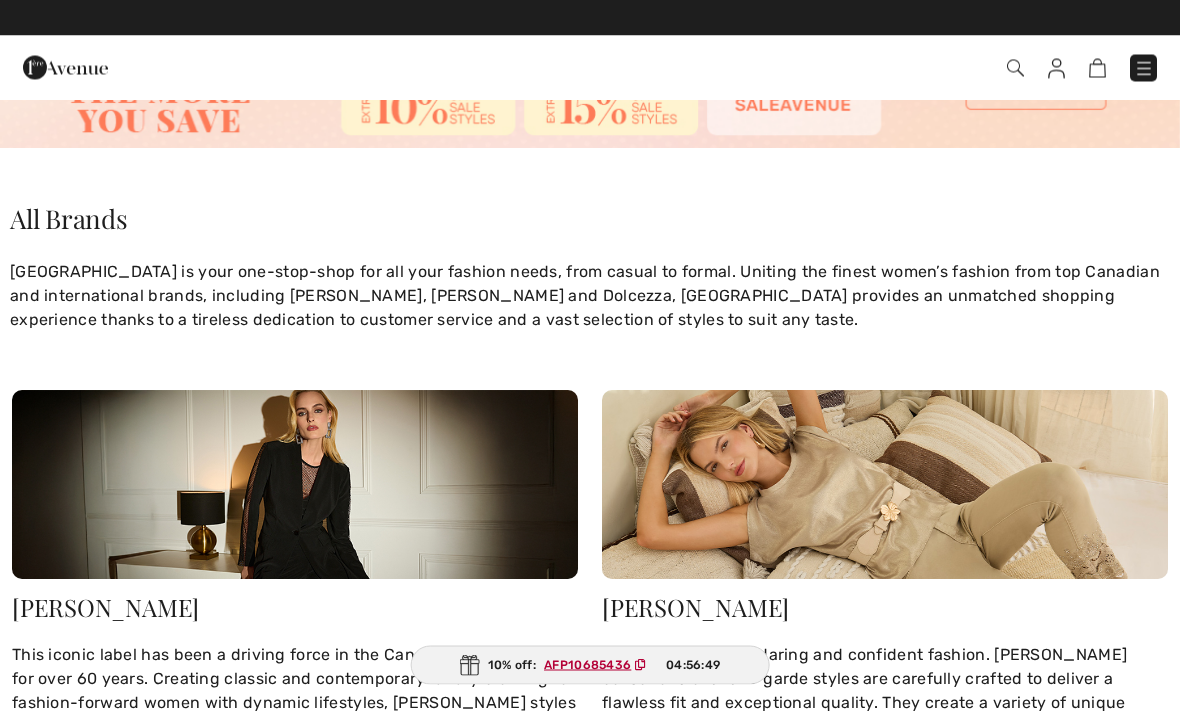 scroll, scrollTop: 0, scrollLeft: 0, axis: both 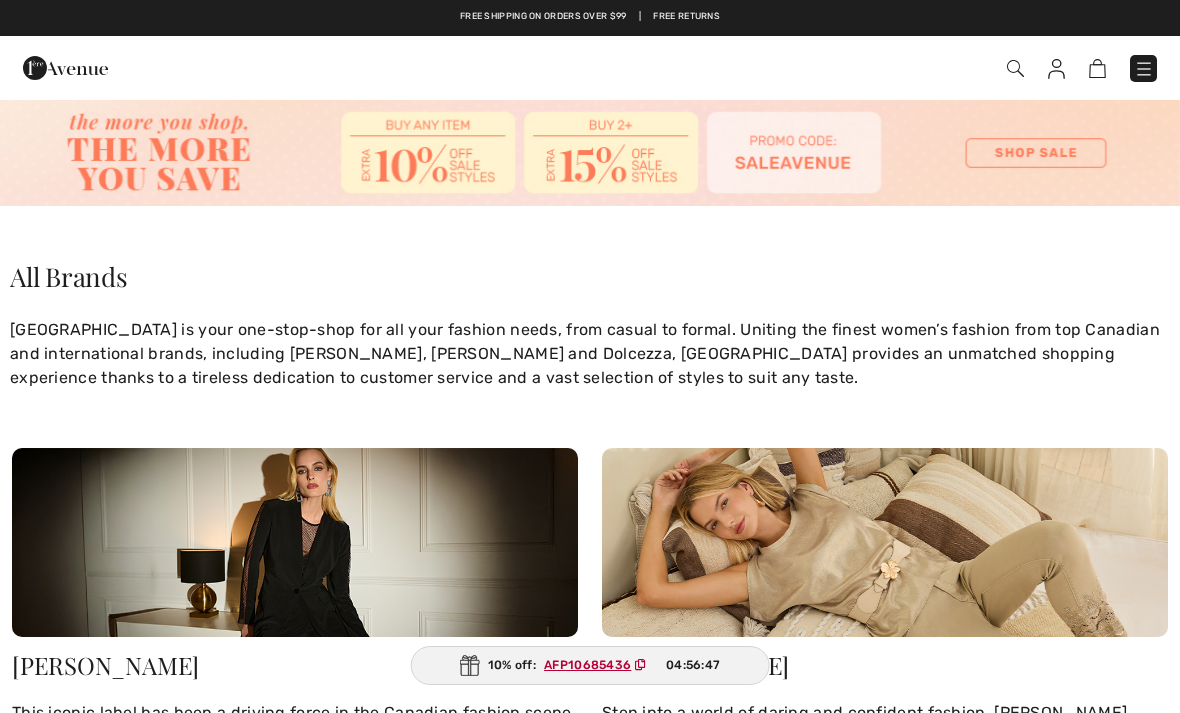 click at bounding box center [1144, 69] 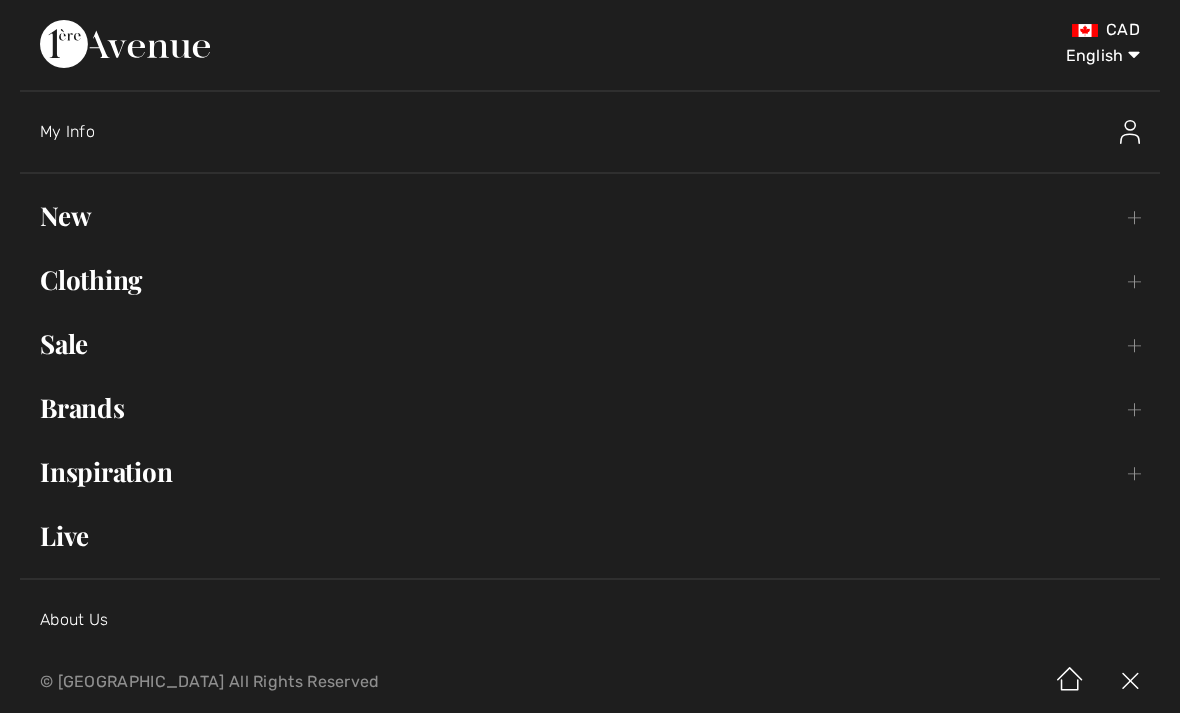 scroll, scrollTop: 0, scrollLeft: 0, axis: both 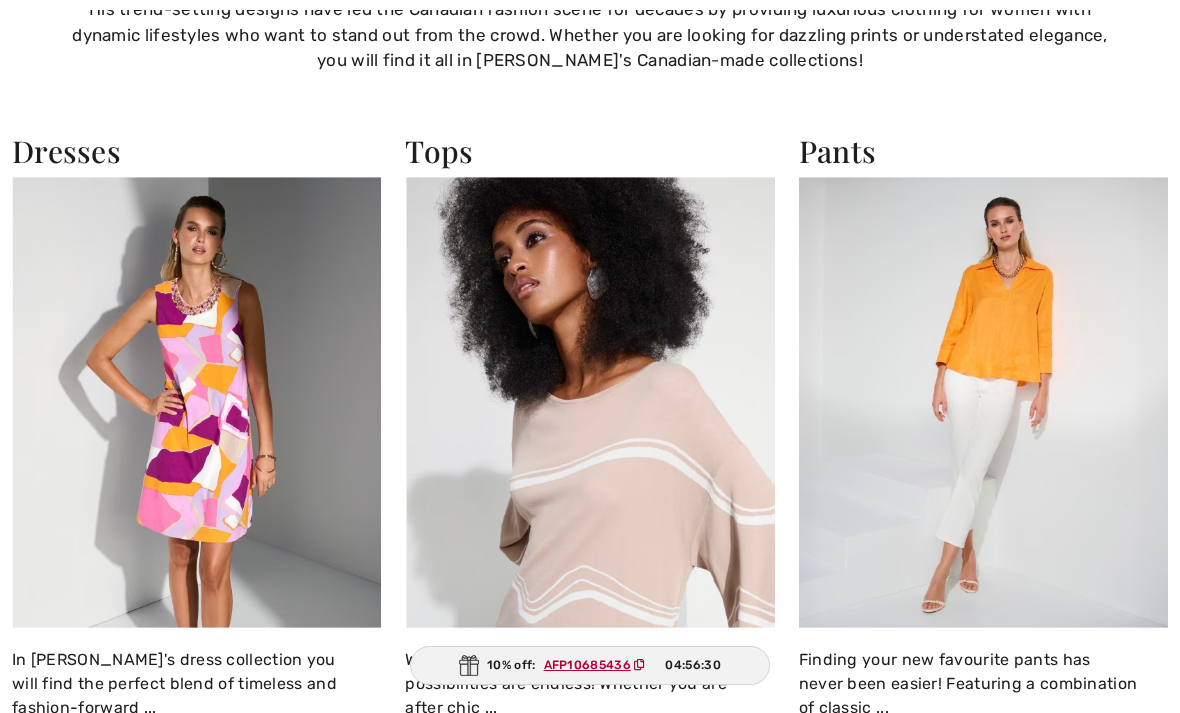 click on "Dresses" at bounding box center [196, 151] 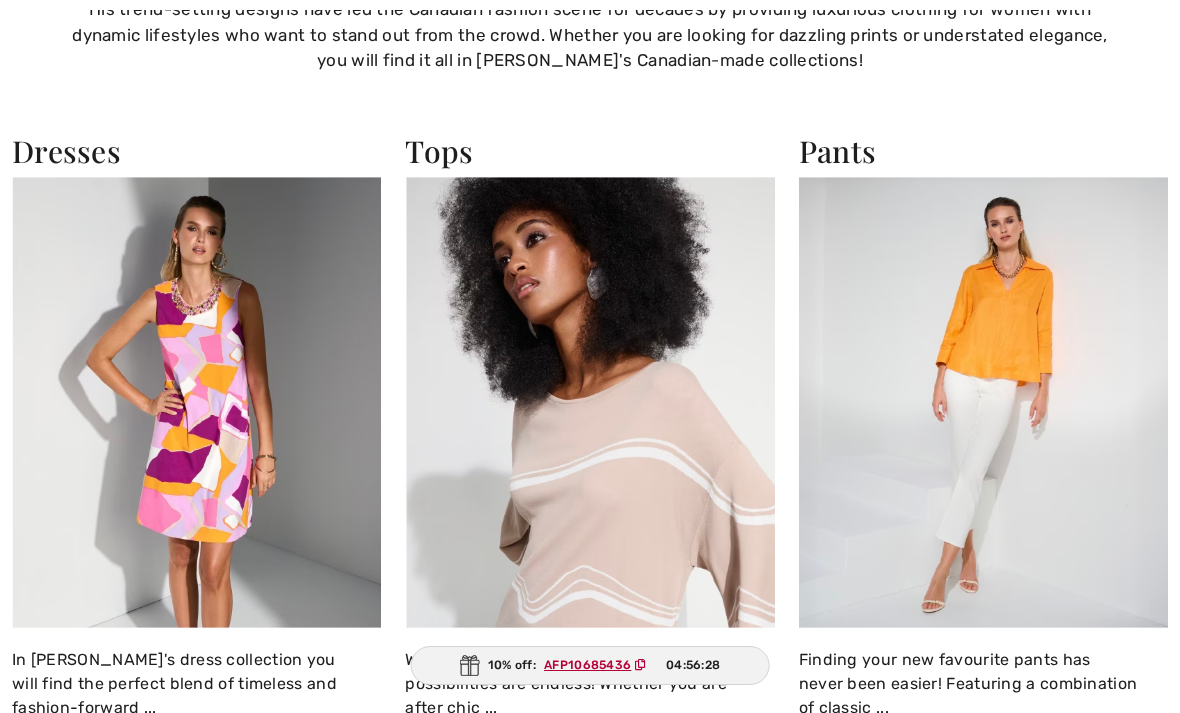 click at bounding box center (196, 403) 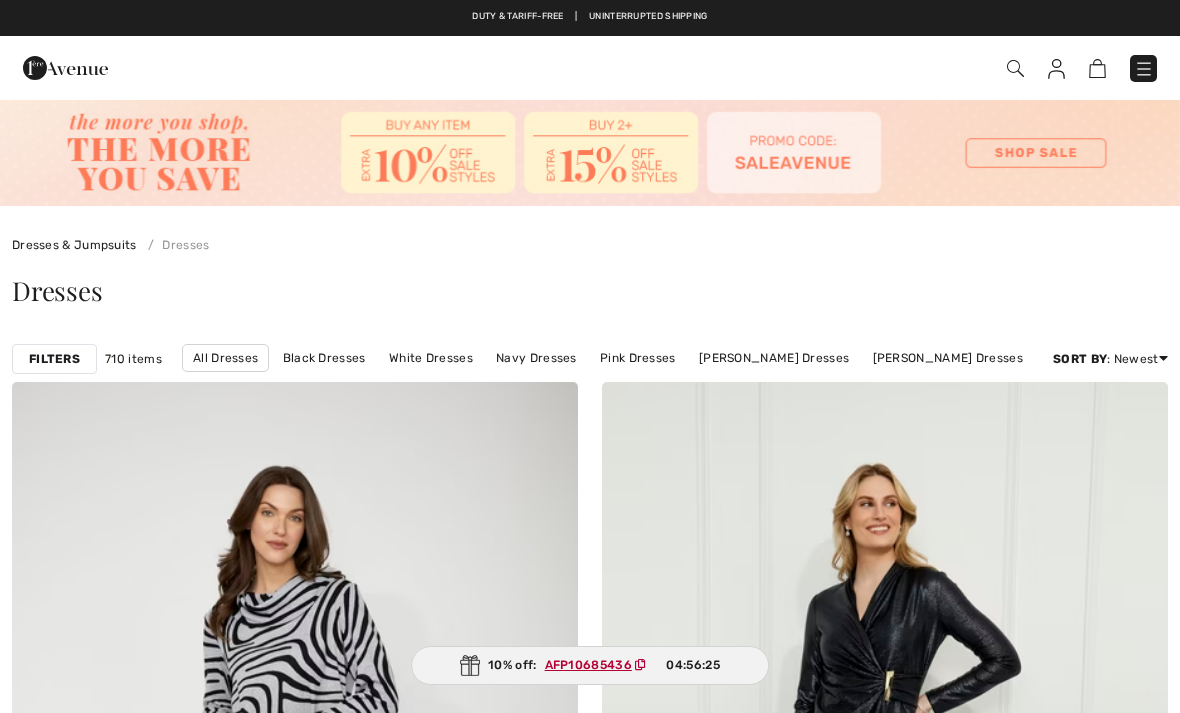 scroll, scrollTop: 0, scrollLeft: 0, axis: both 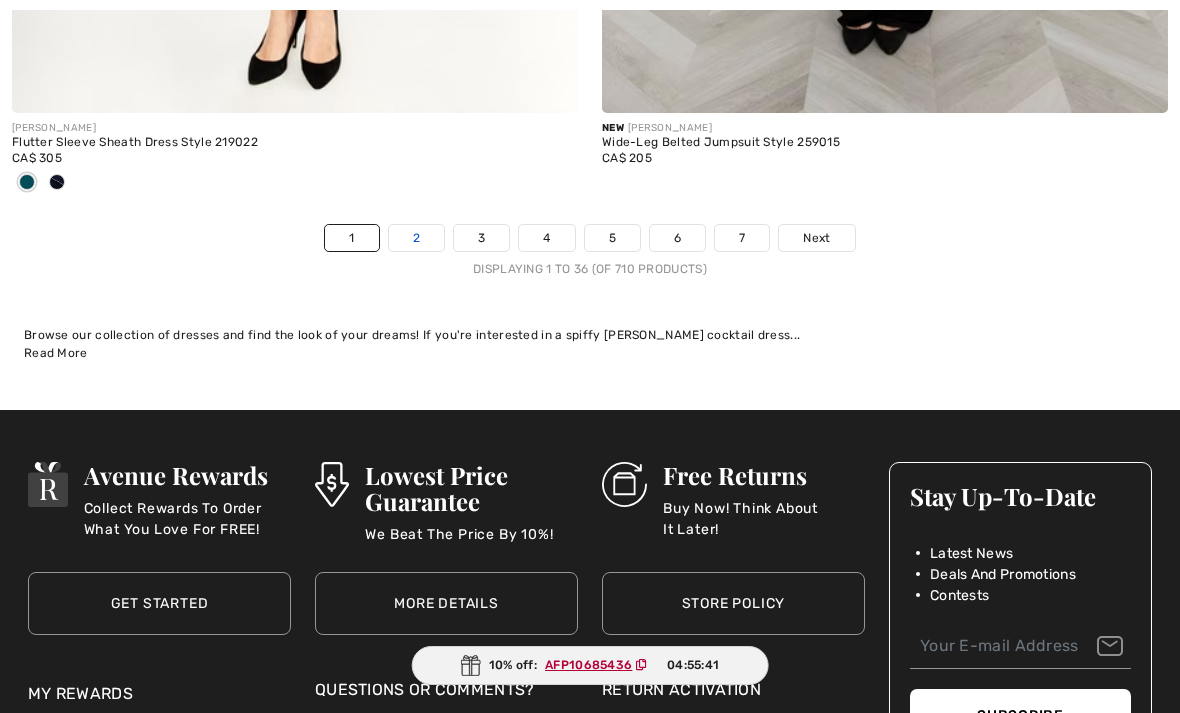 click on "2" at bounding box center [416, 238] 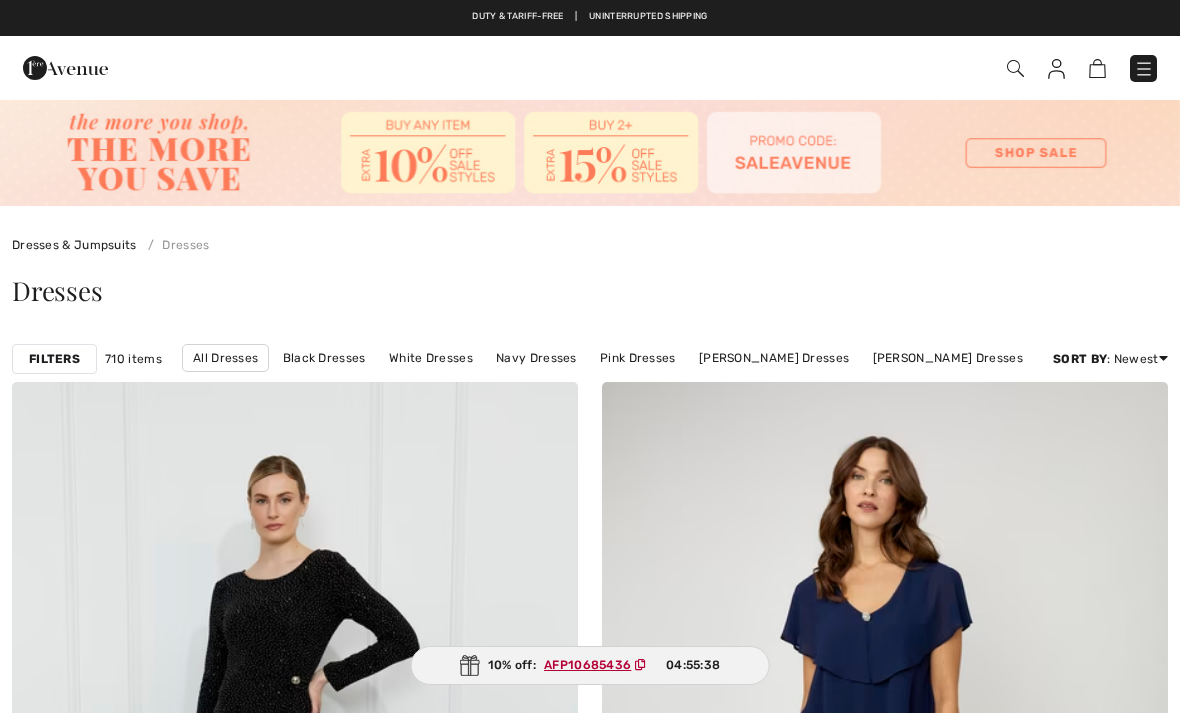 scroll, scrollTop: 0, scrollLeft: 0, axis: both 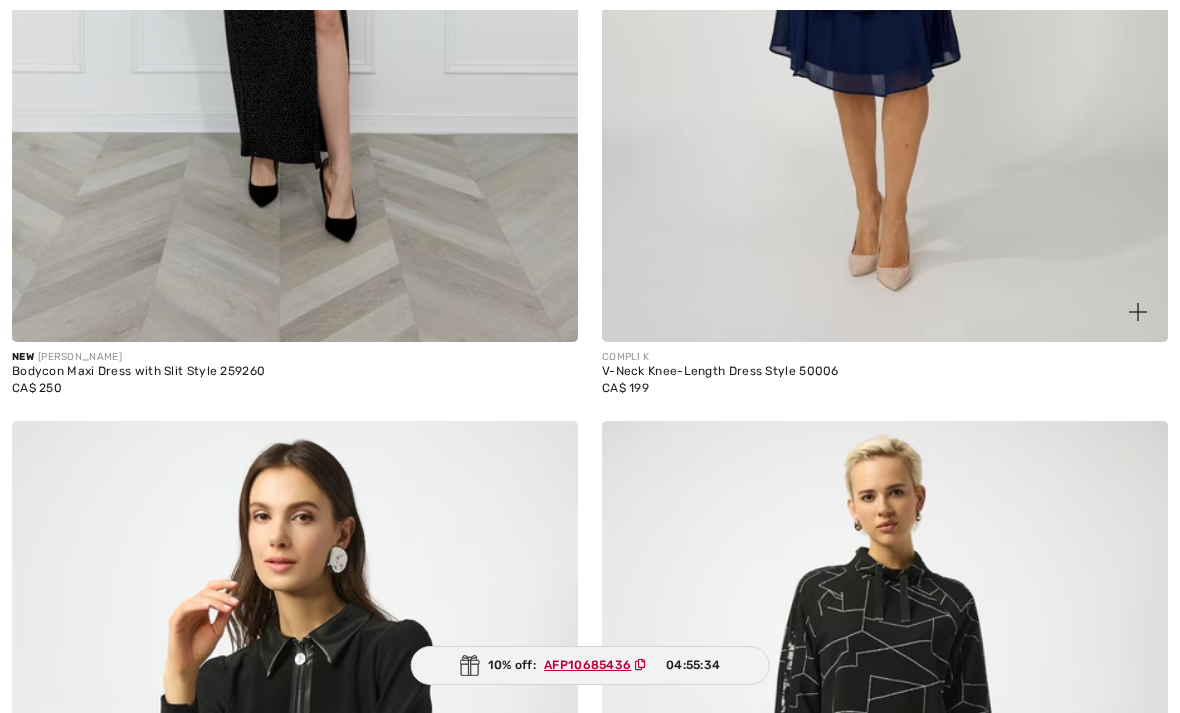 click at bounding box center [885, -83] 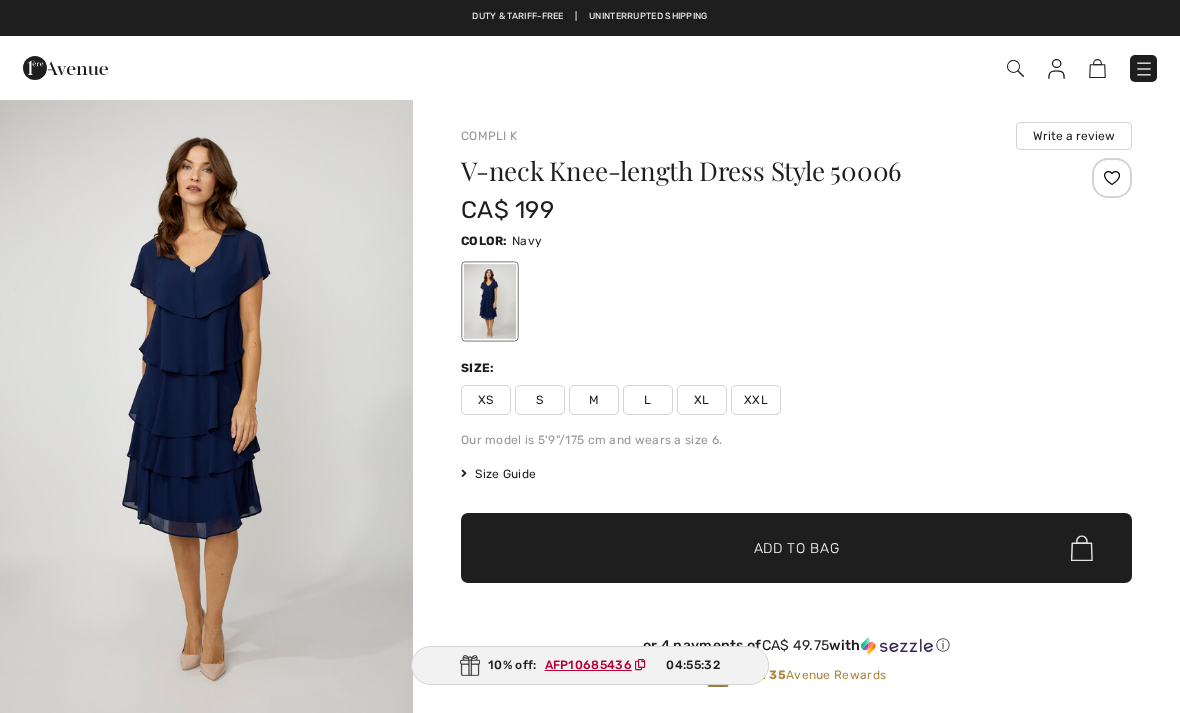checkbox on "true" 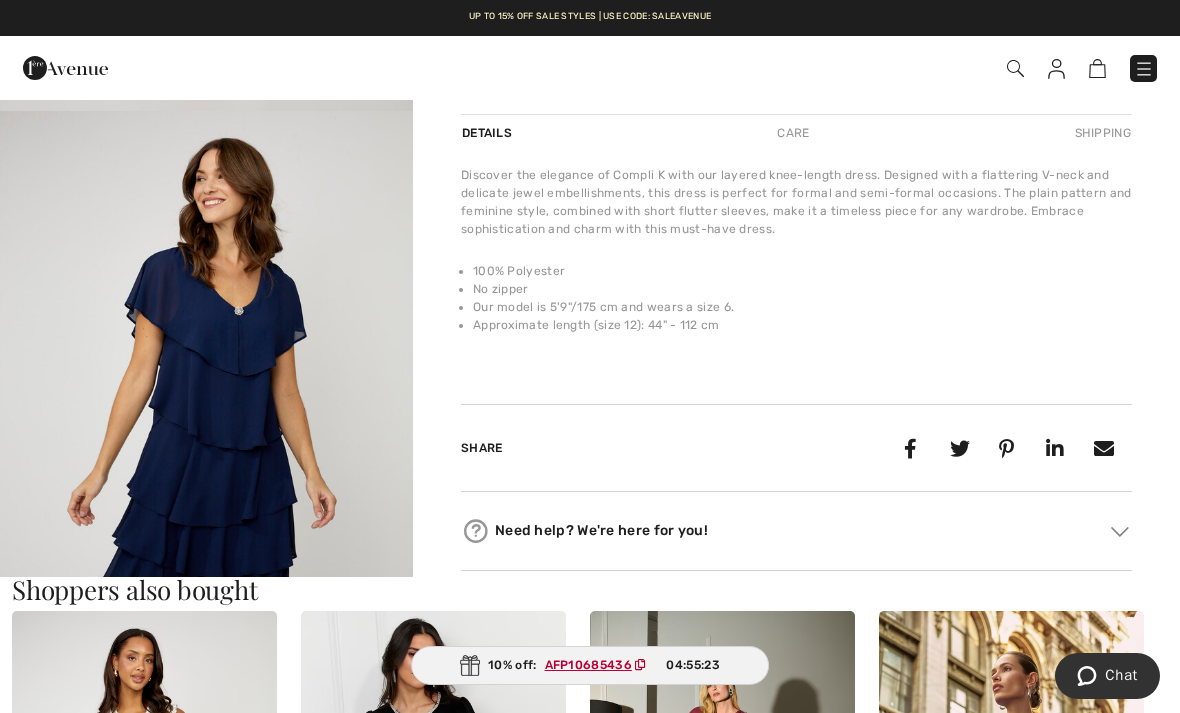 scroll, scrollTop: 549, scrollLeft: 0, axis: vertical 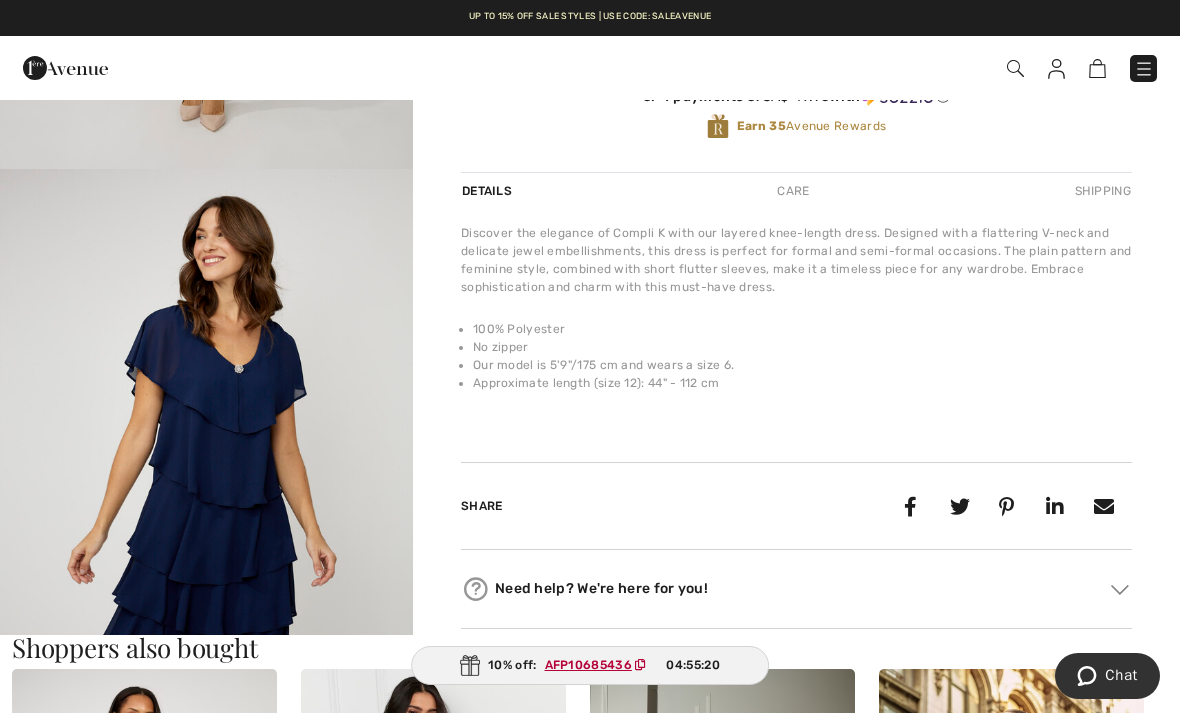 click at bounding box center [206, 479] 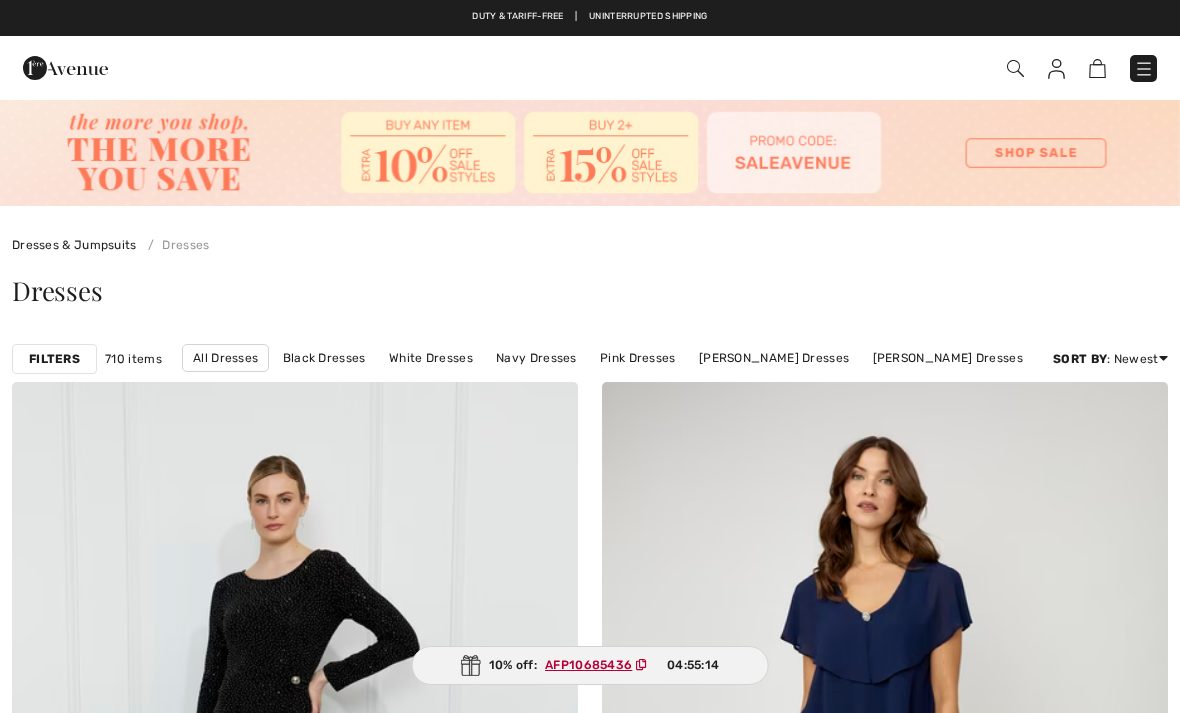 scroll, scrollTop: 953, scrollLeft: 0, axis: vertical 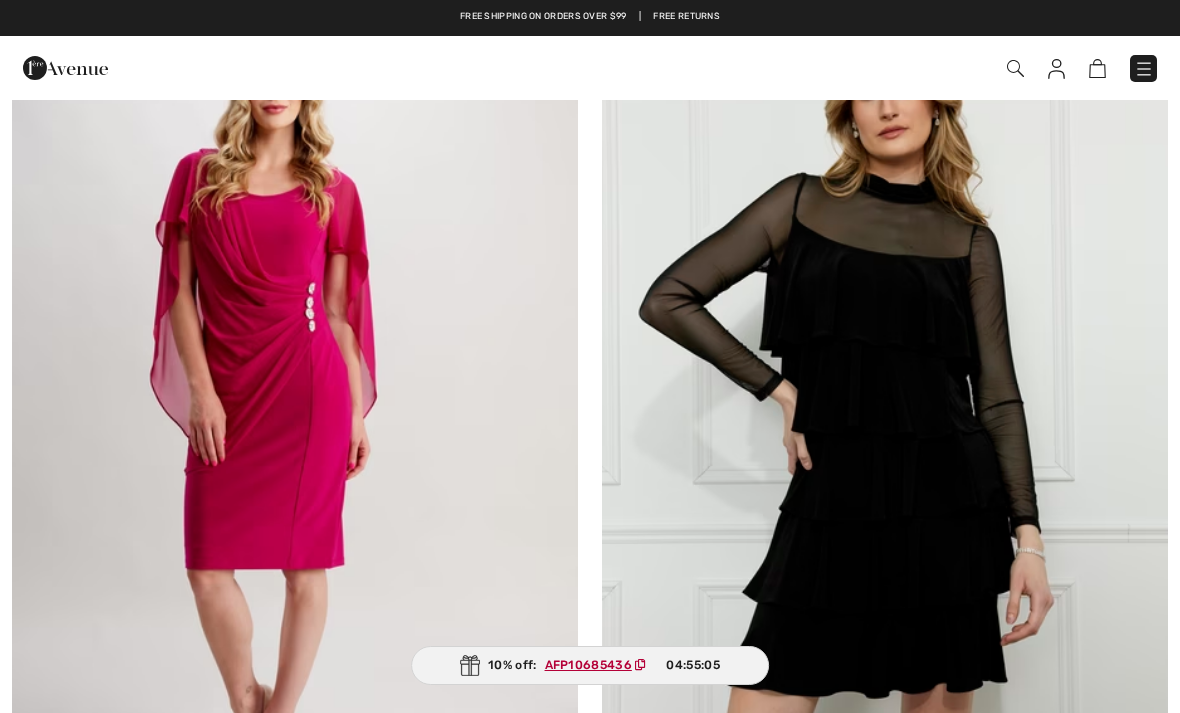 click at bounding box center [295, 407] 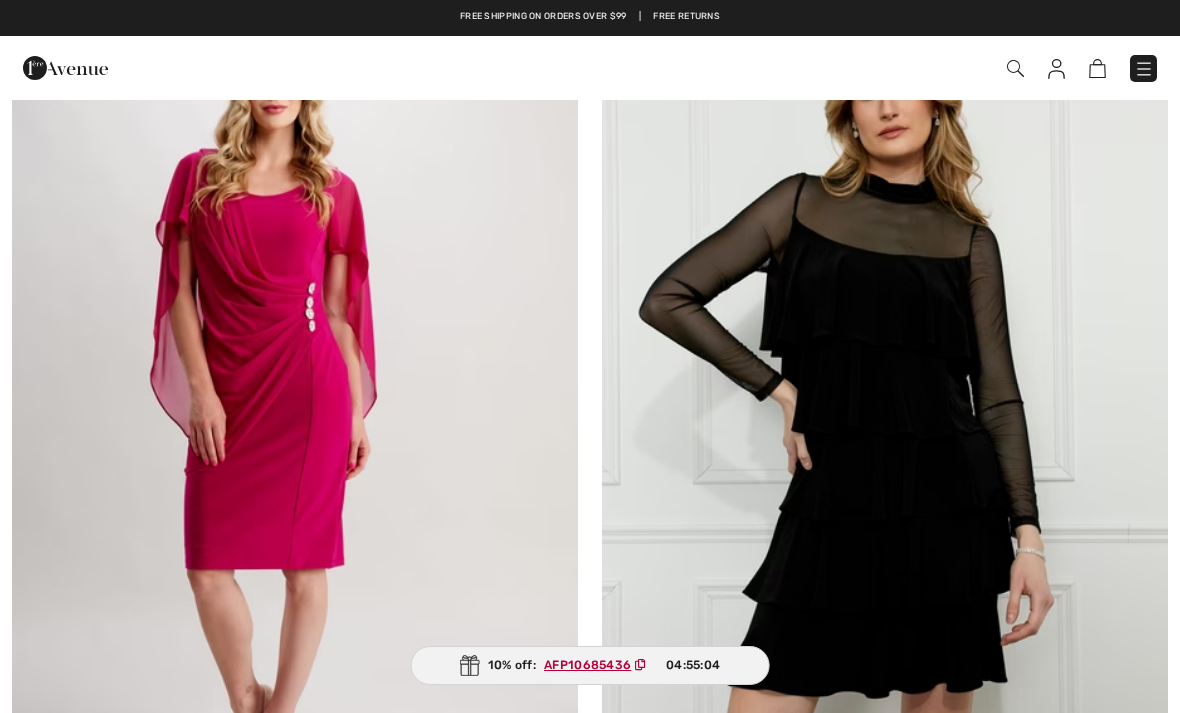 click at bounding box center [295, 407] 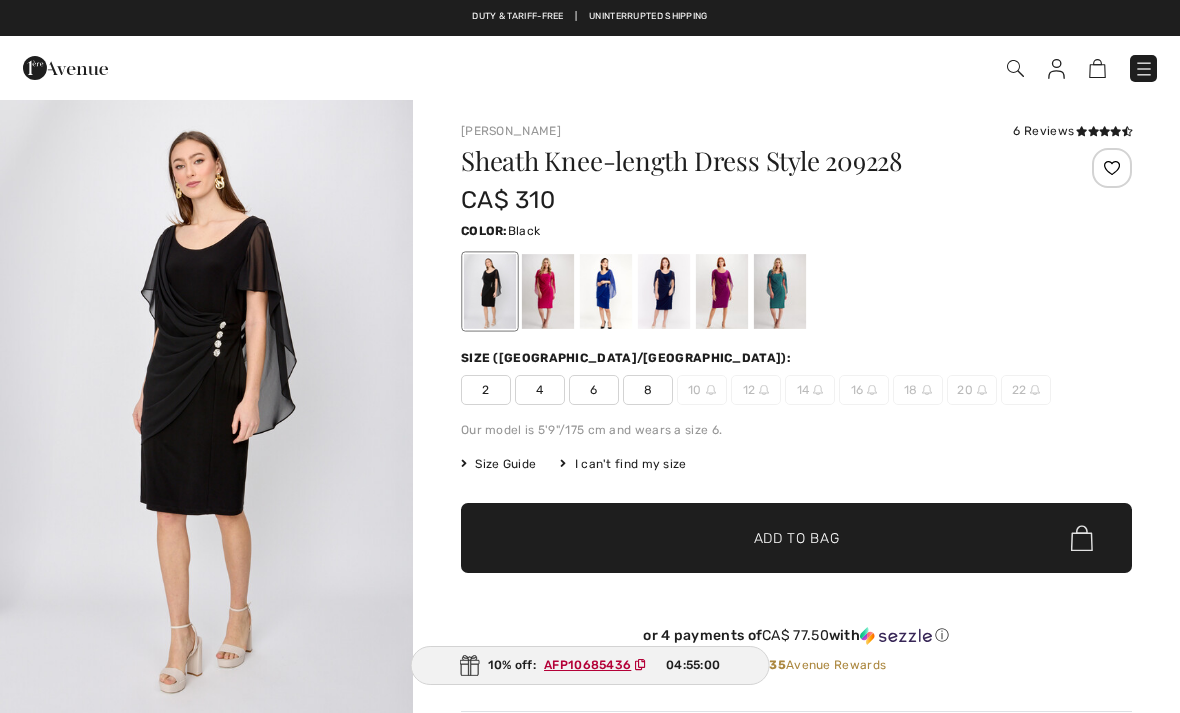 scroll, scrollTop: 0, scrollLeft: 0, axis: both 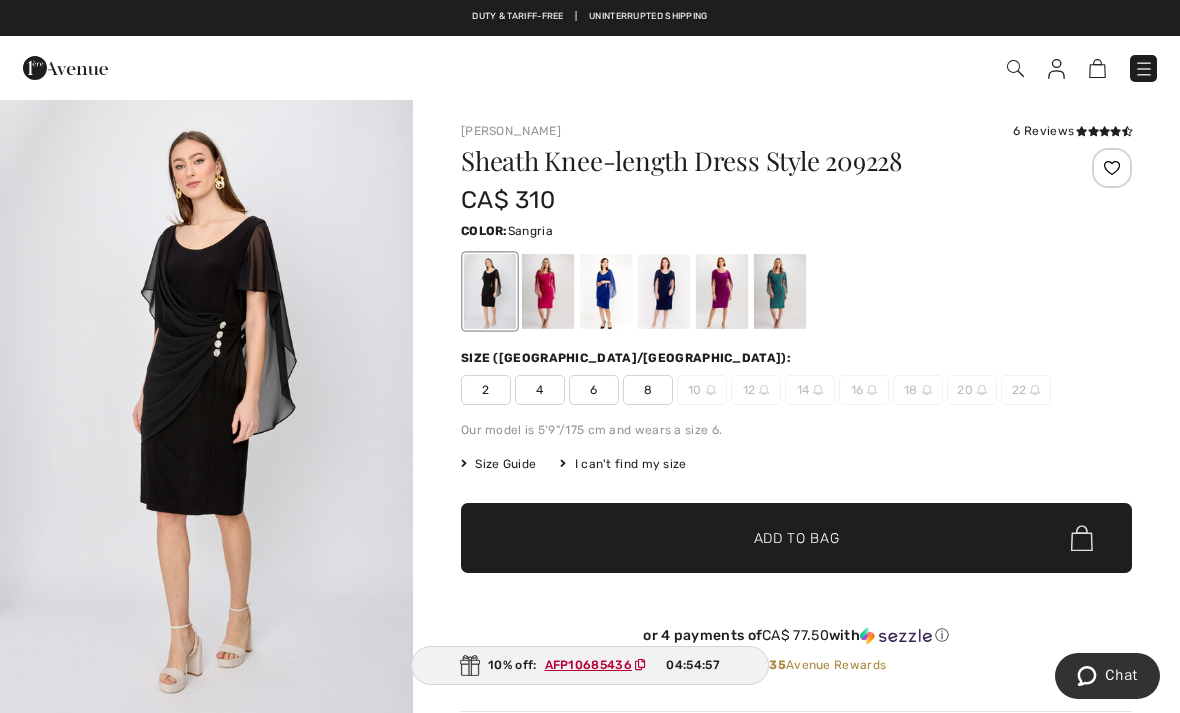 click at bounding box center (722, 291) 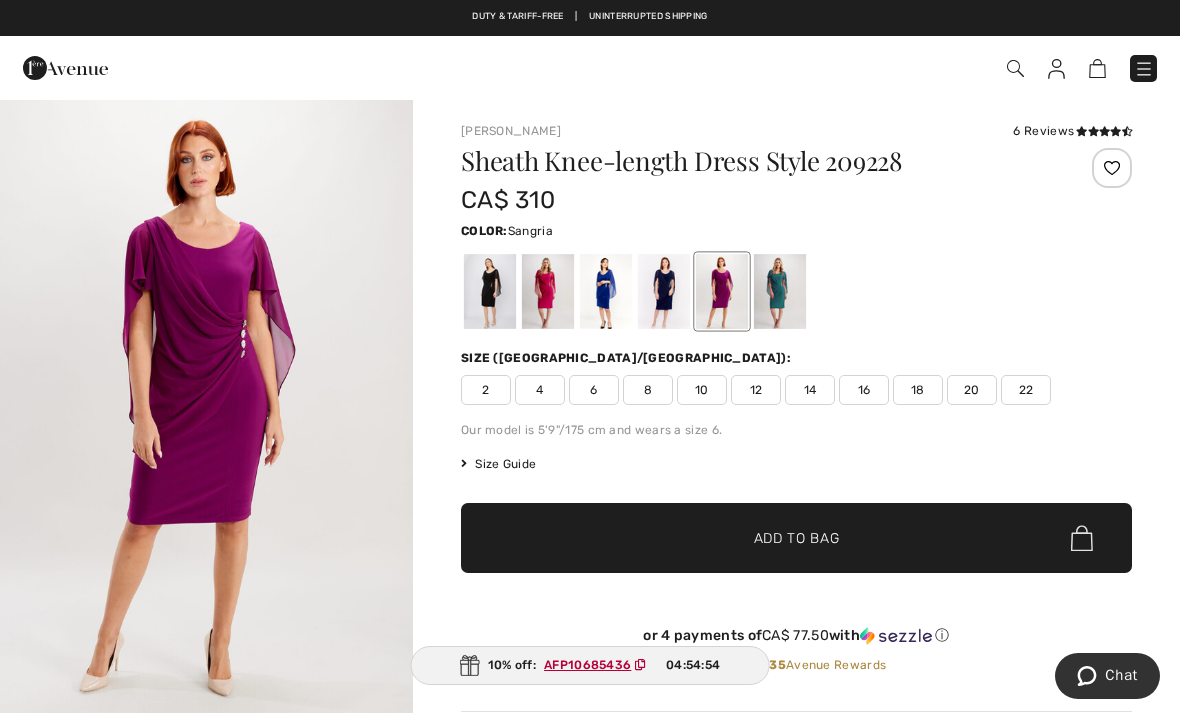 click at bounding box center [548, 291] 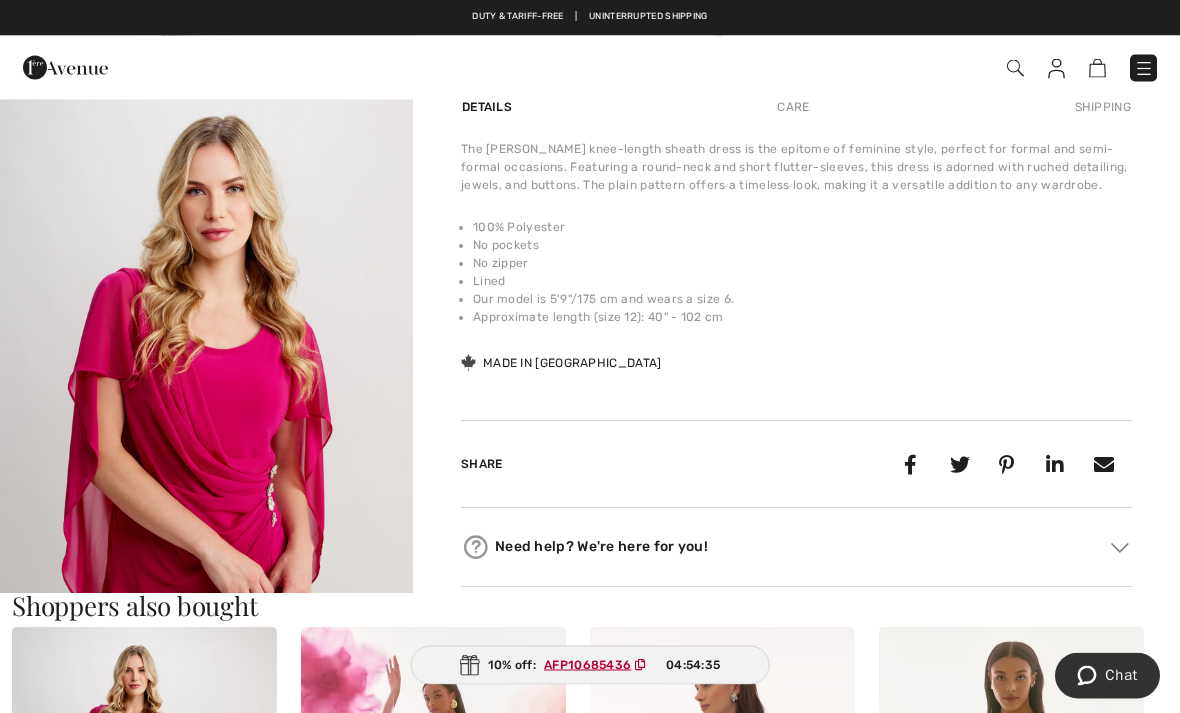 scroll, scrollTop: 605, scrollLeft: 0, axis: vertical 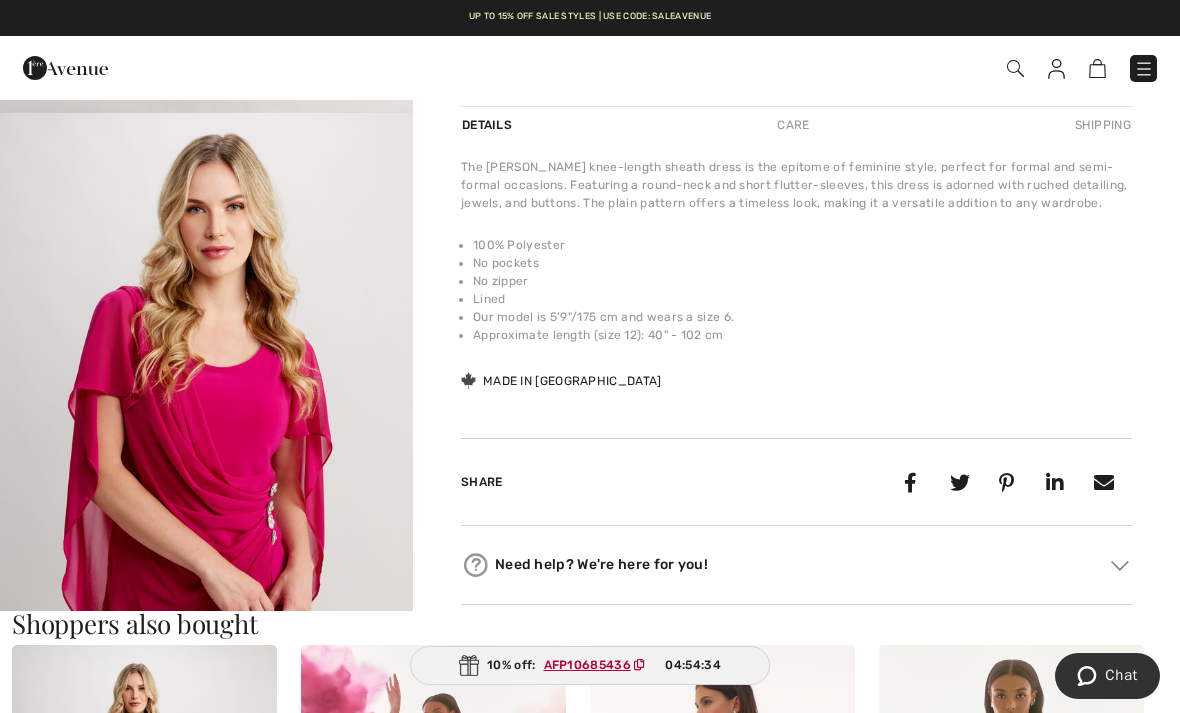 click at bounding box center [206, 423] 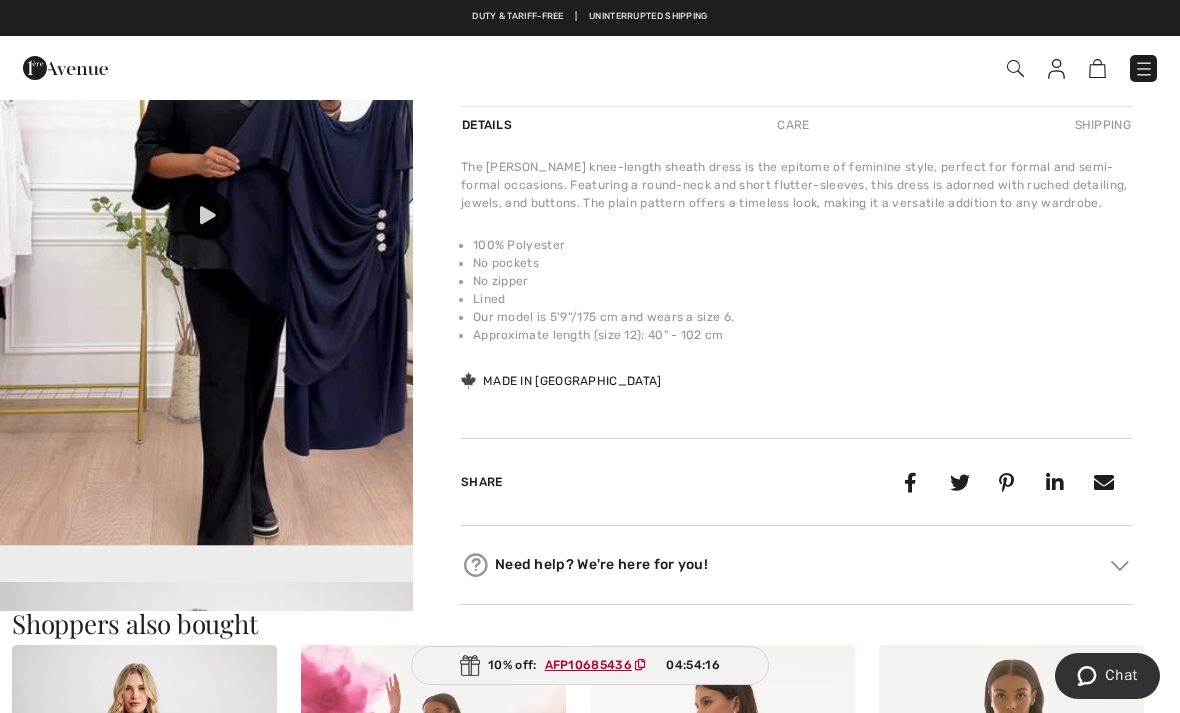 scroll, scrollTop: 893, scrollLeft: 0, axis: vertical 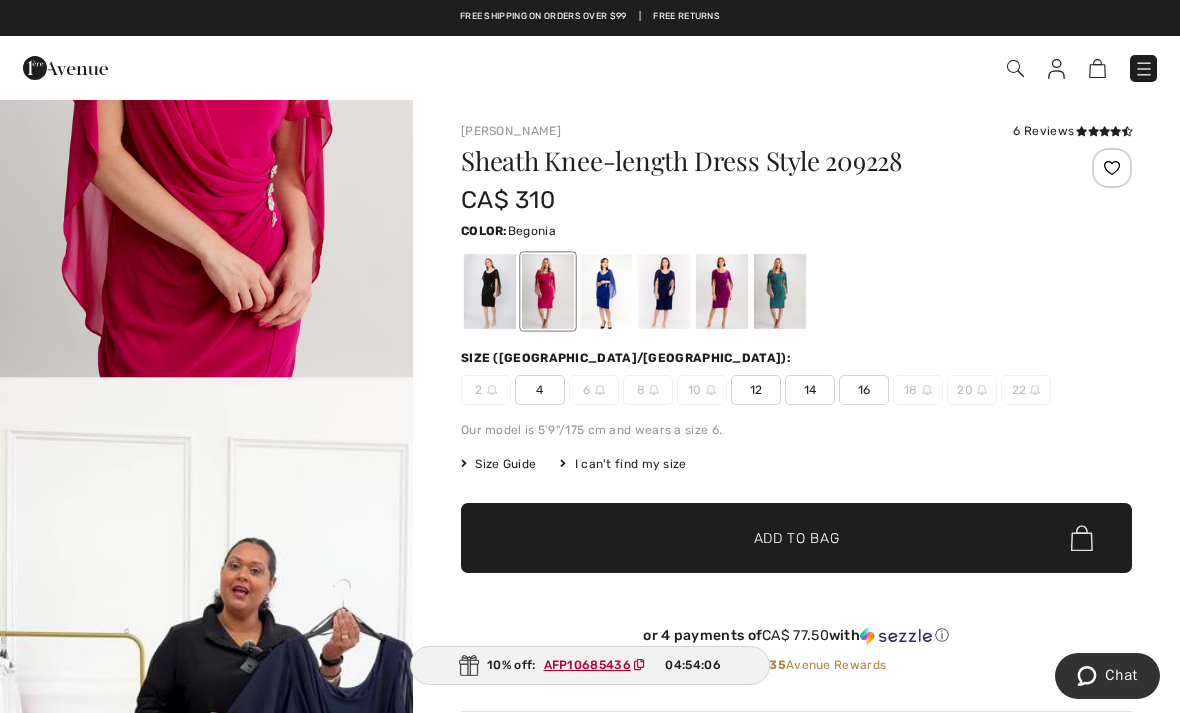 click at bounding box center (796, 291) 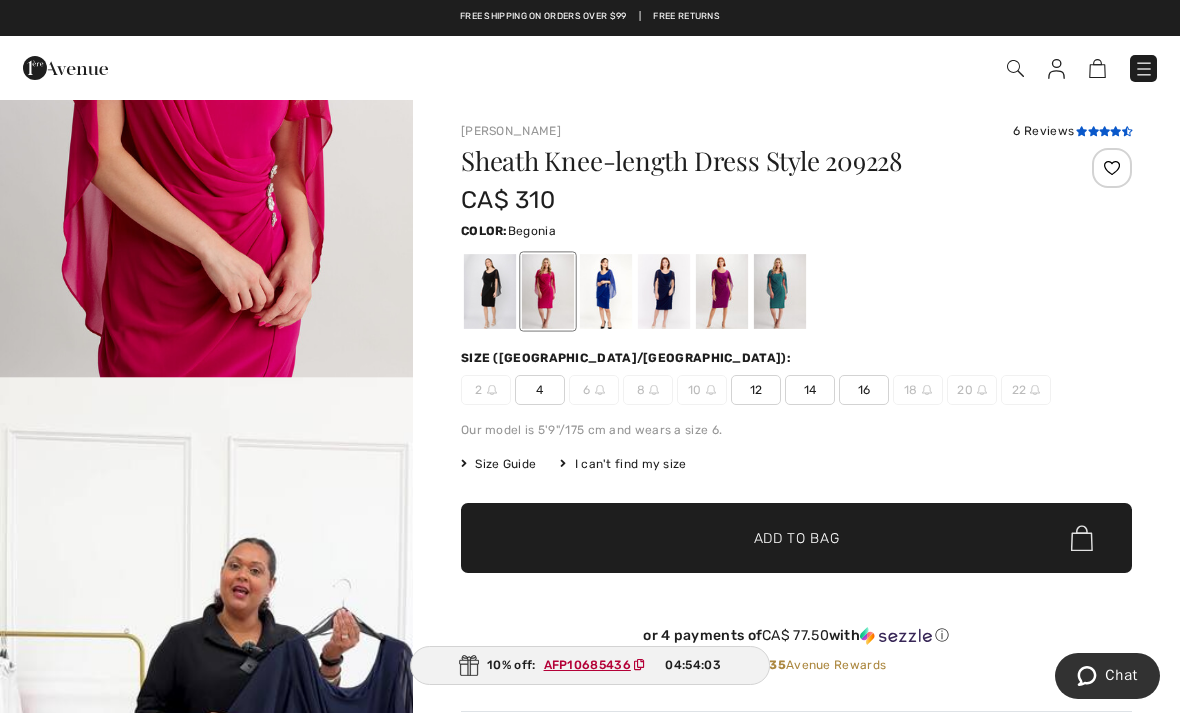 click at bounding box center [1081, 131] 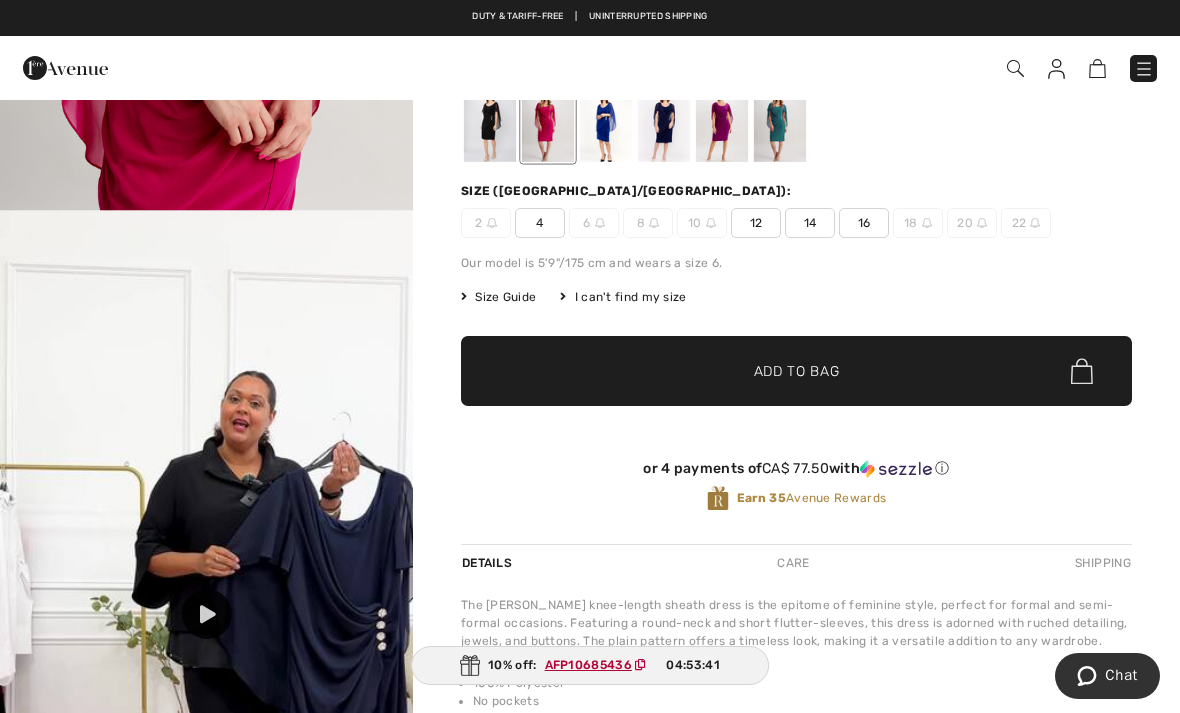 scroll, scrollTop: 0, scrollLeft: 0, axis: both 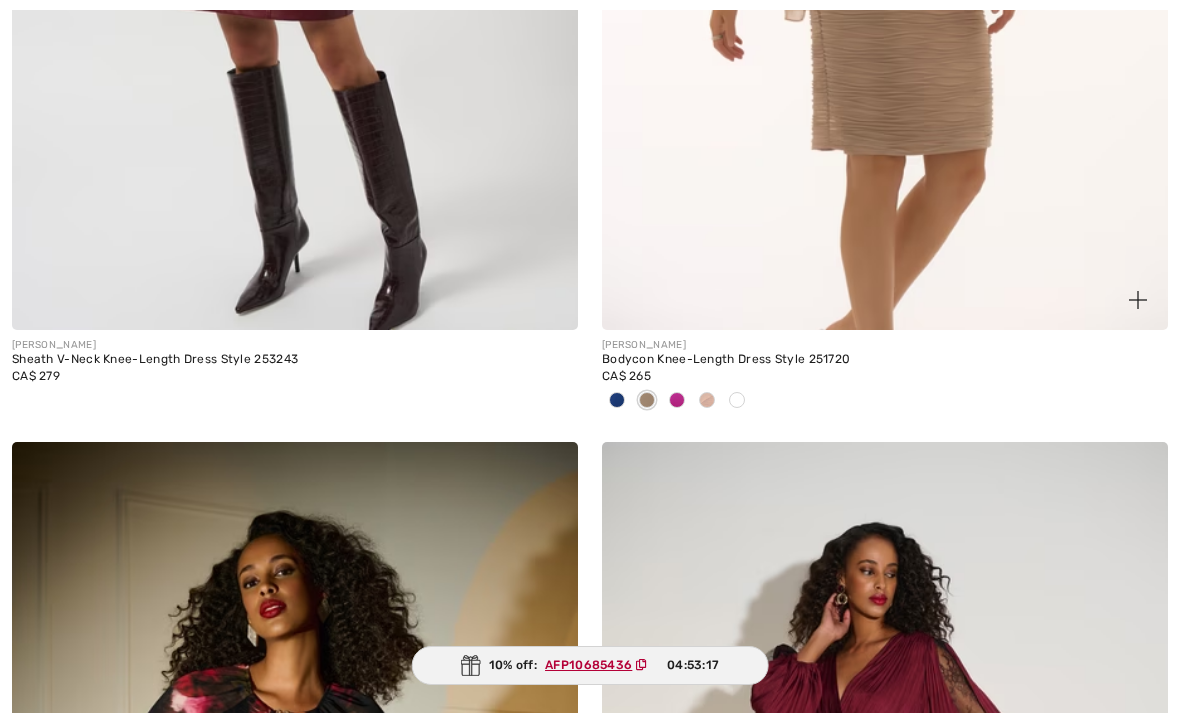 click at bounding box center (707, 401) 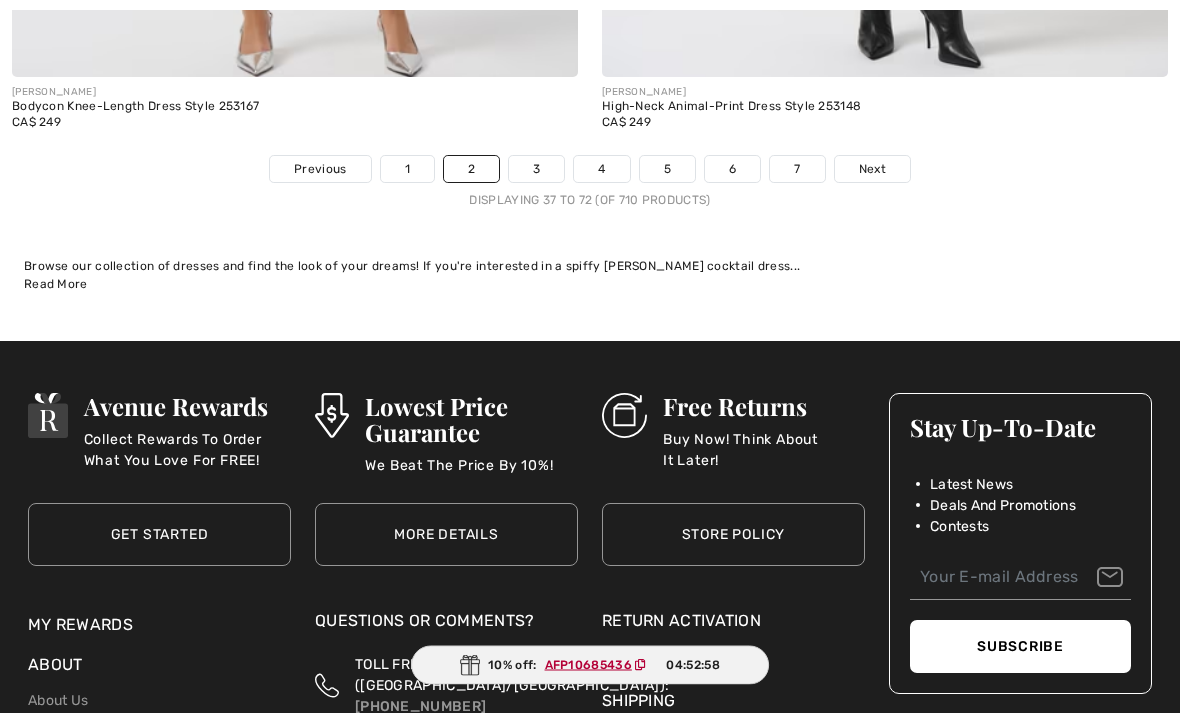 scroll, scrollTop: 17501, scrollLeft: 0, axis: vertical 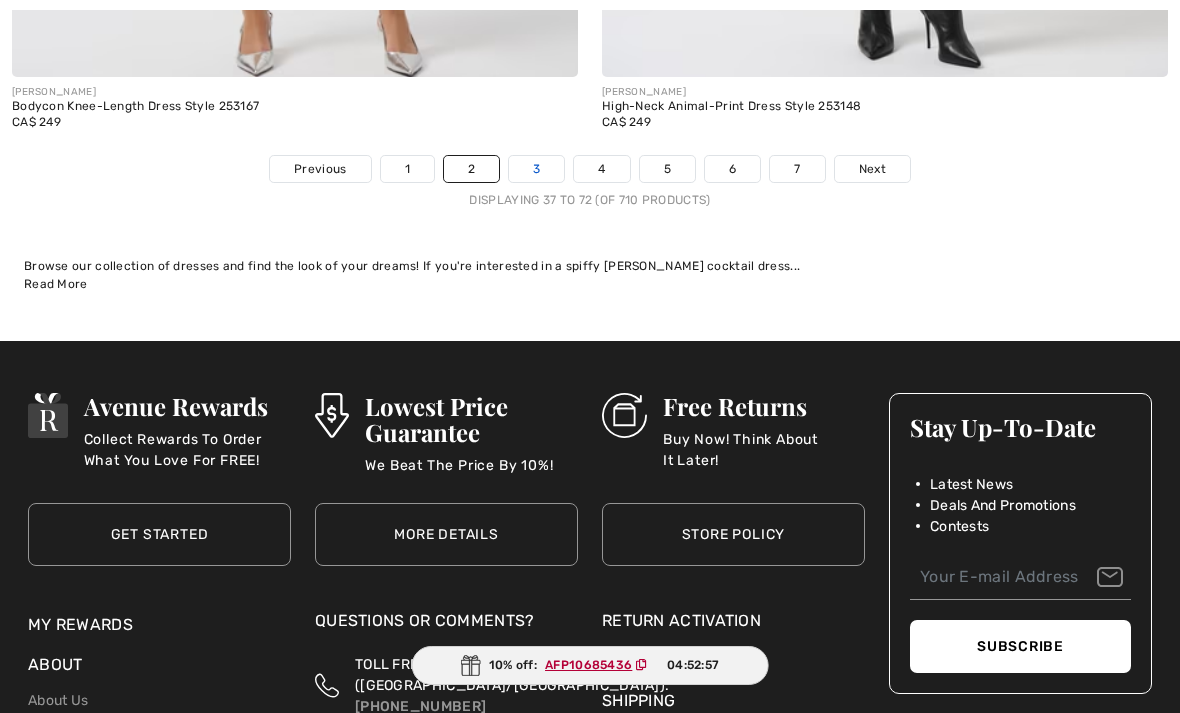 click on "3" at bounding box center (536, 169) 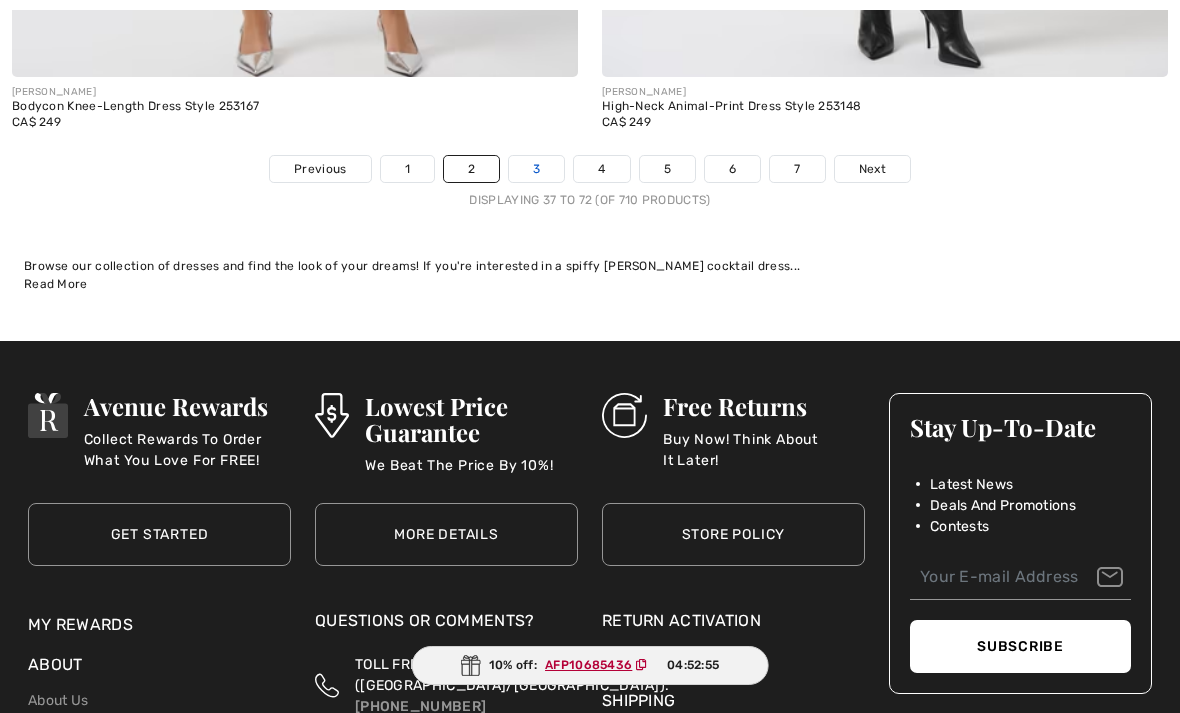 click on "3" at bounding box center [536, 169] 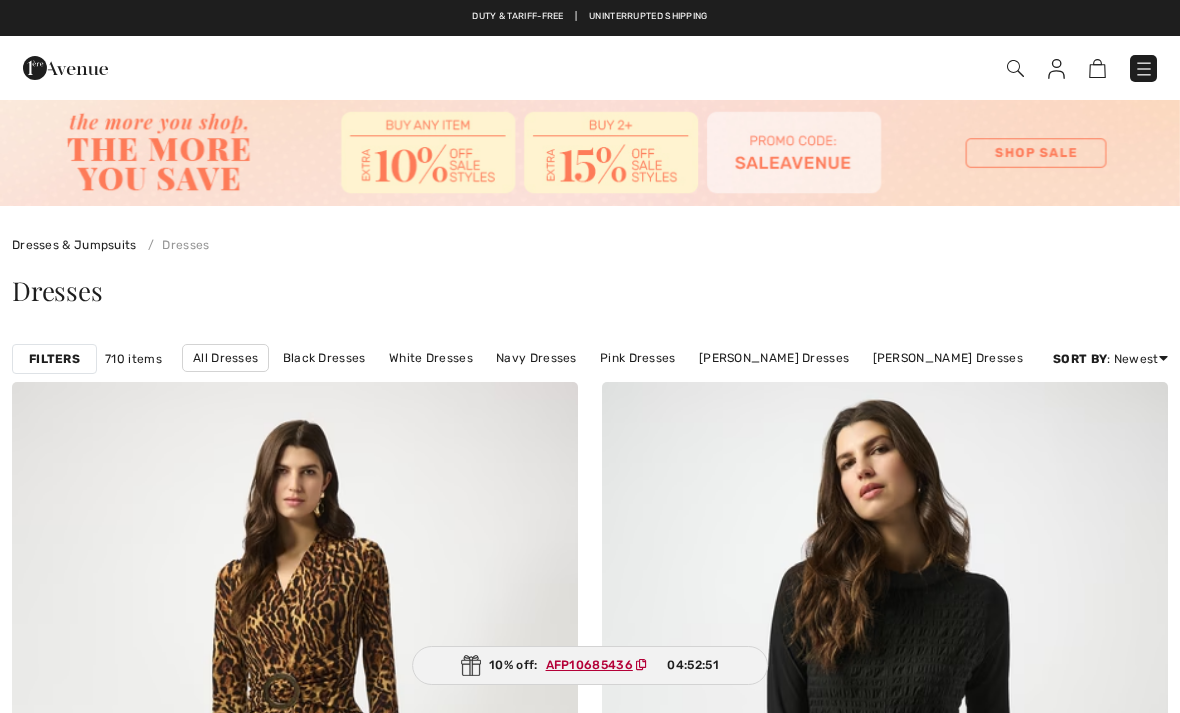 scroll, scrollTop: 0, scrollLeft: 0, axis: both 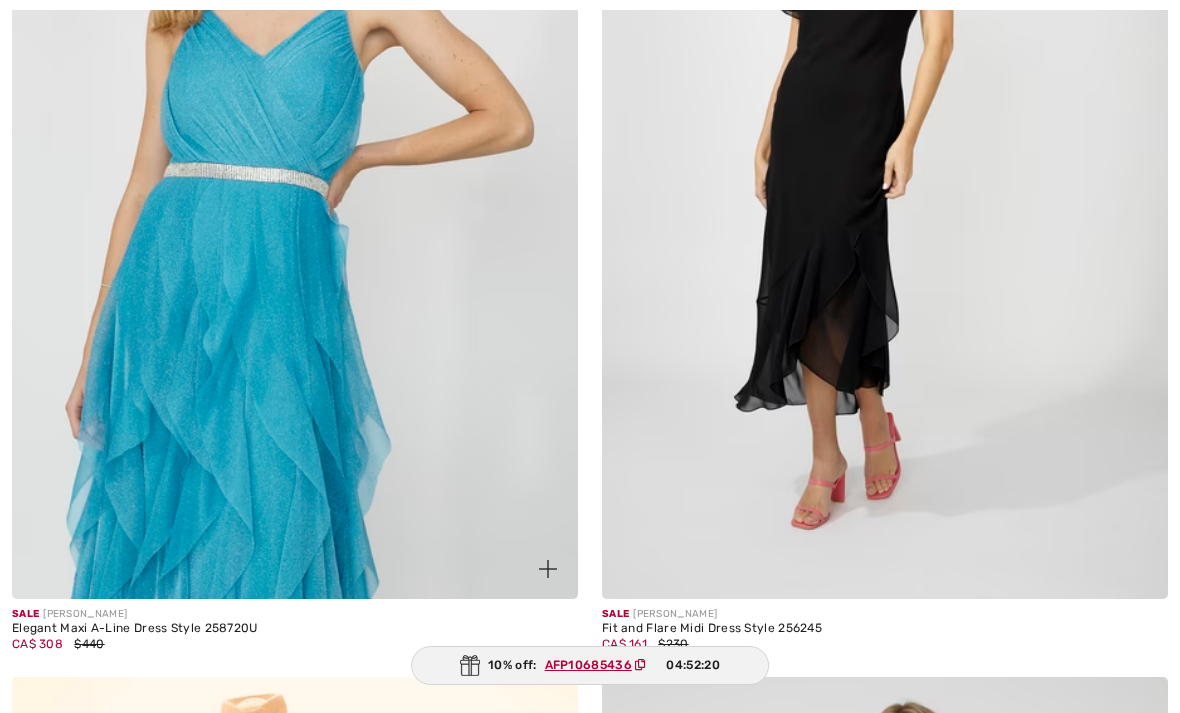 click at bounding box center [295, 174] 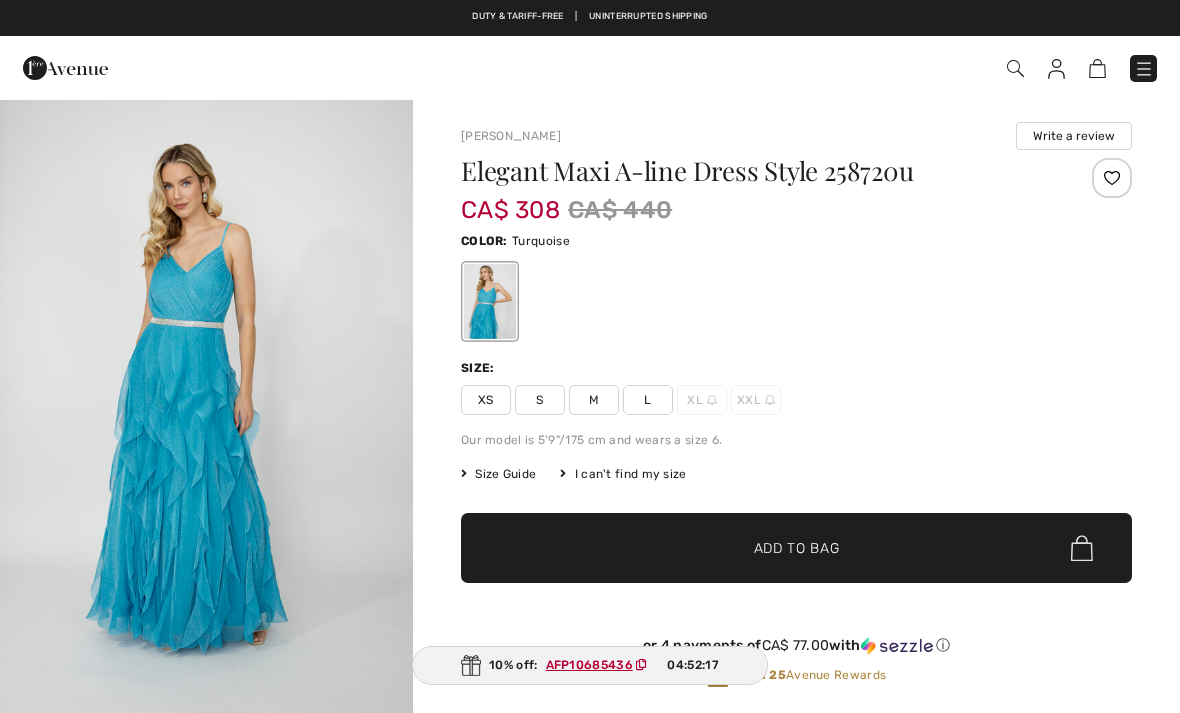 scroll, scrollTop: 0, scrollLeft: 0, axis: both 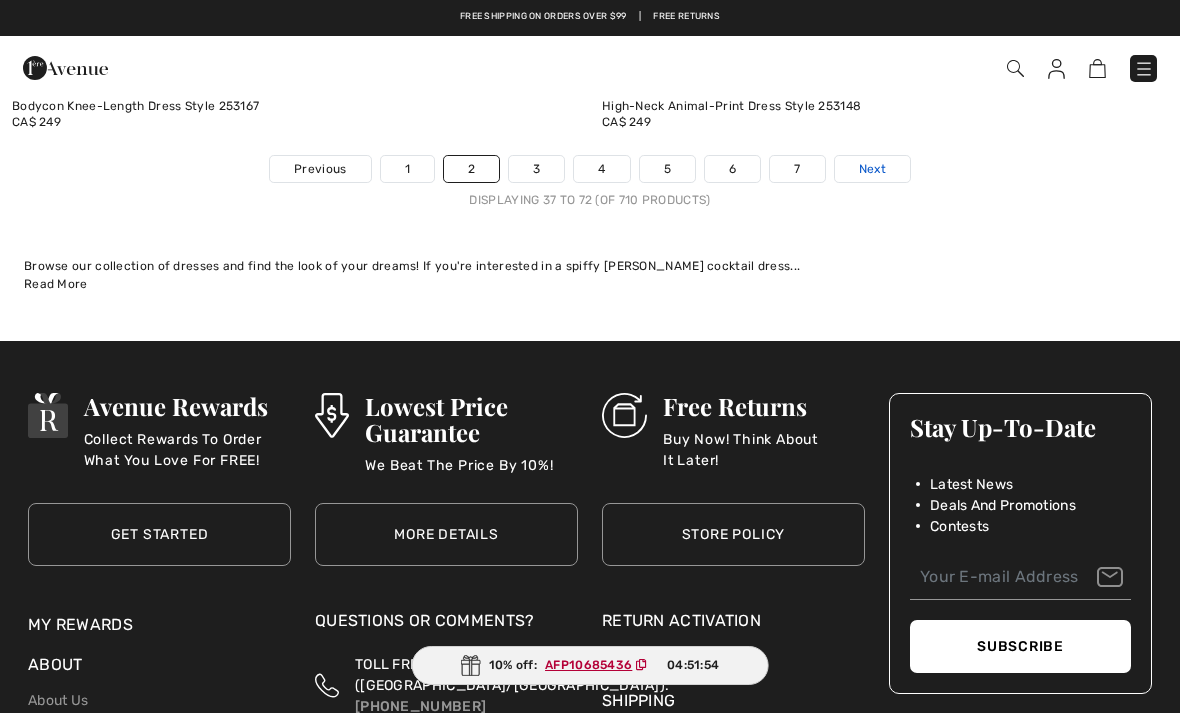 click on "Next" at bounding box center (872, 169) 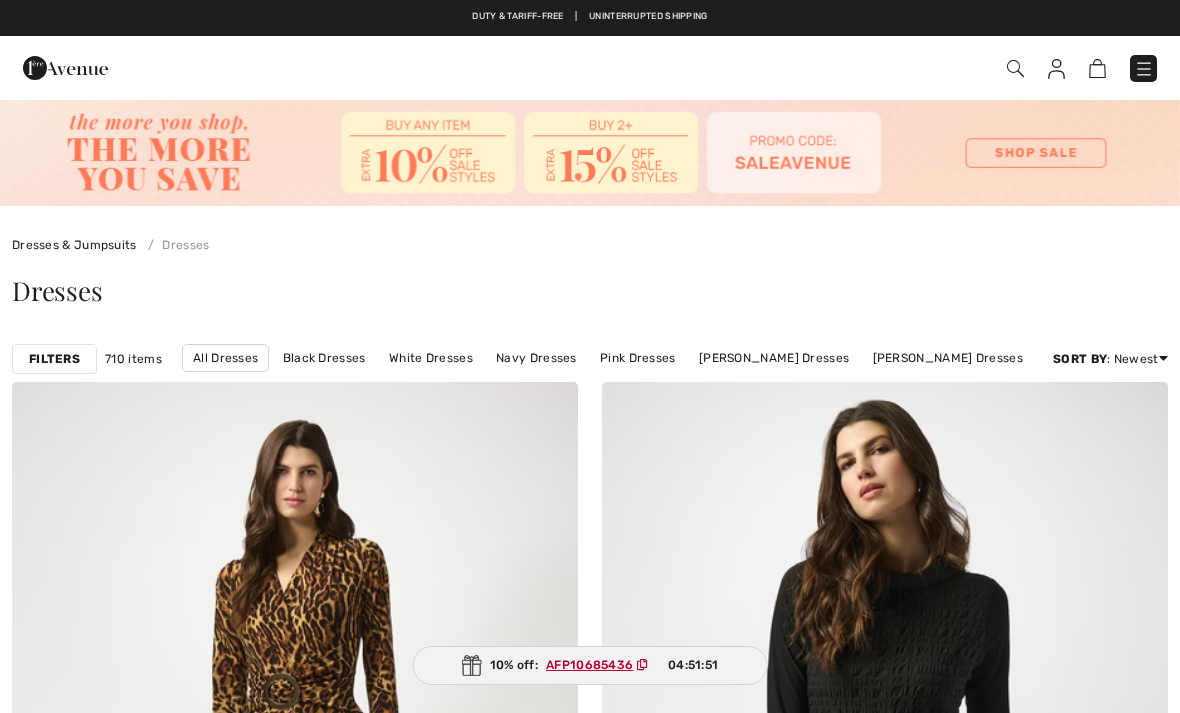 scroll, scrollTop: 0, scrollLeft: 0, axis: both 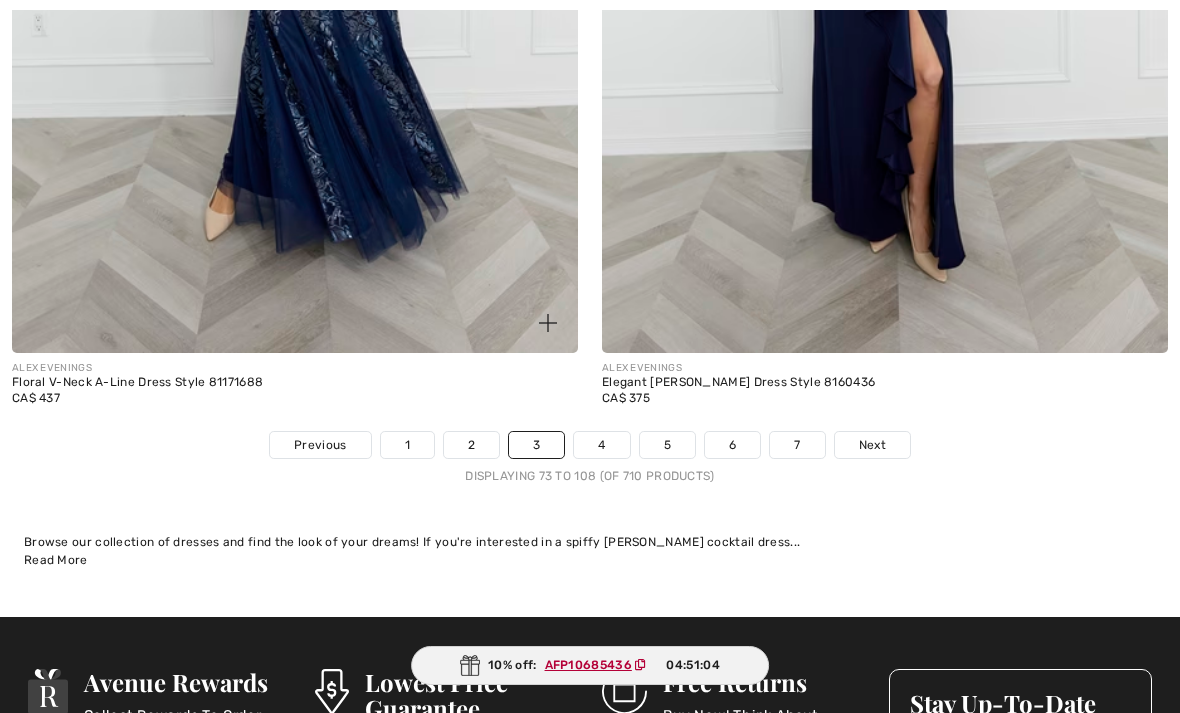 click at bounding box center (295, -72) 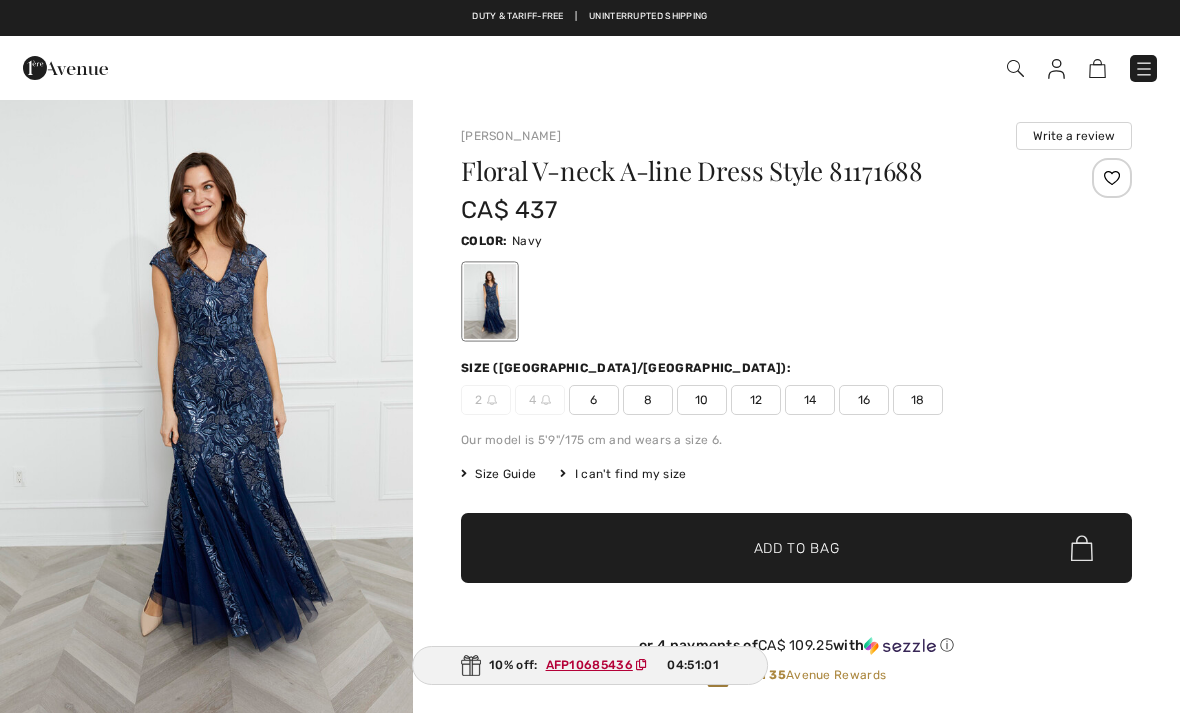 scroll, scrollTop: 0, scrollLeft: 0, axis: both 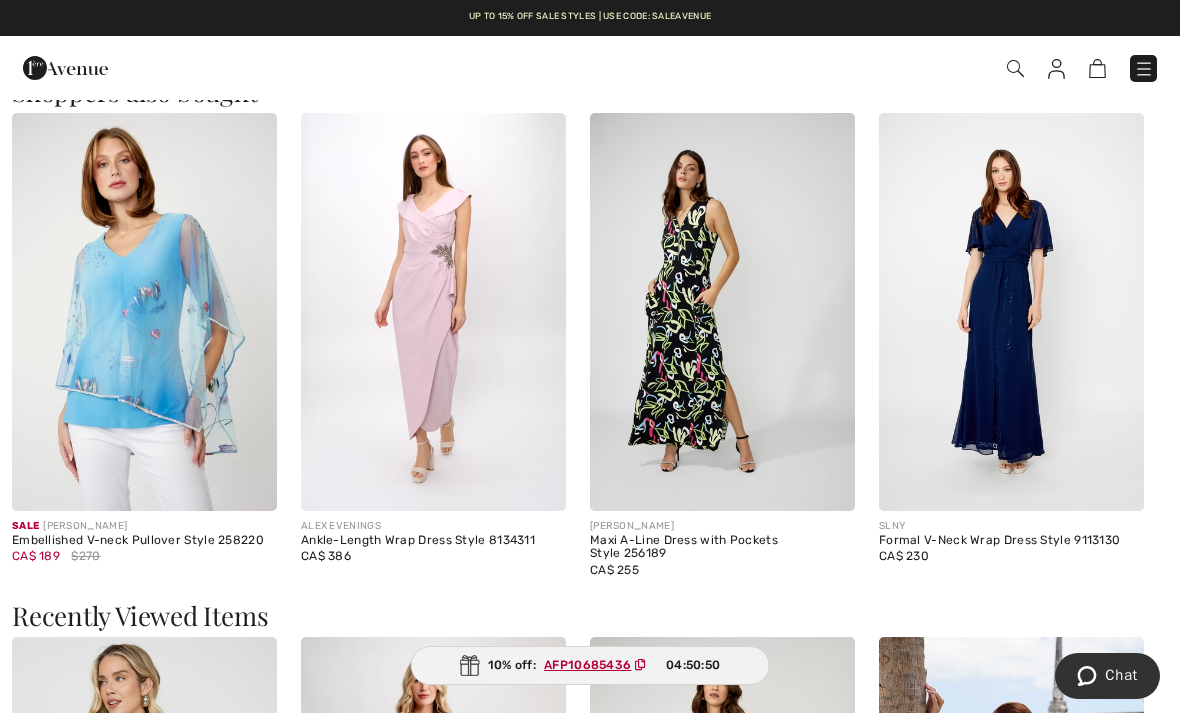 click at bounding box center [433, 312] 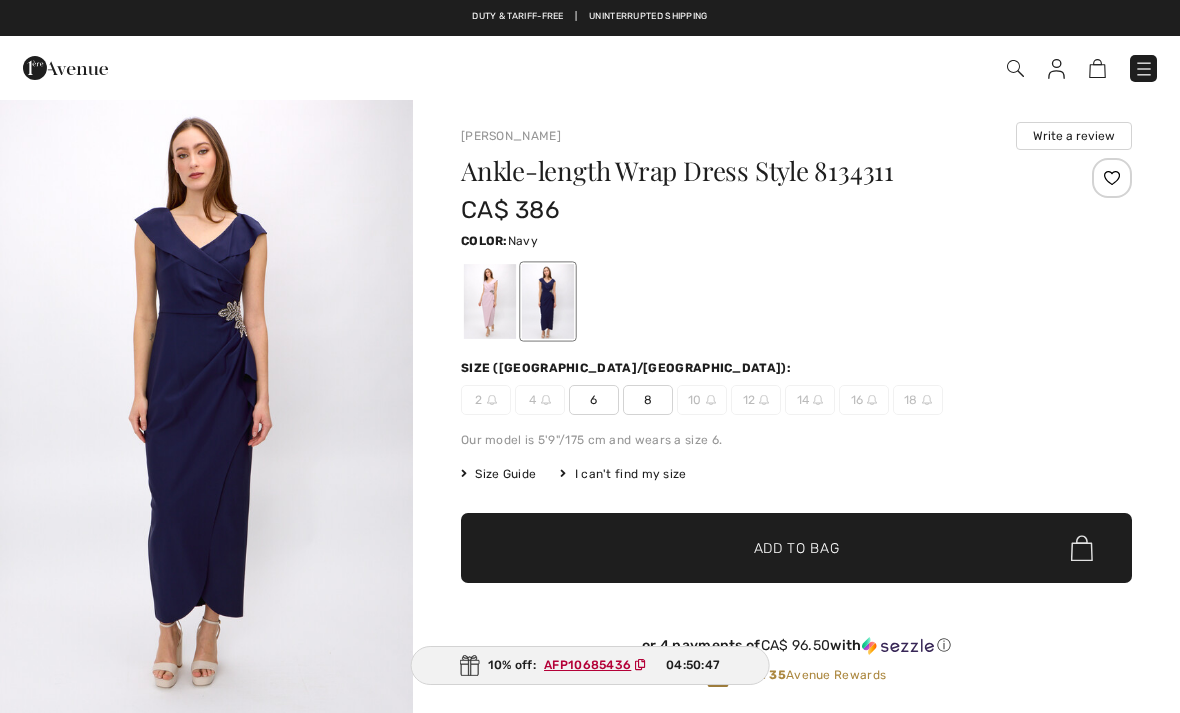 scroll, scrollTop: 0, scrollLeft: 0, axis: both 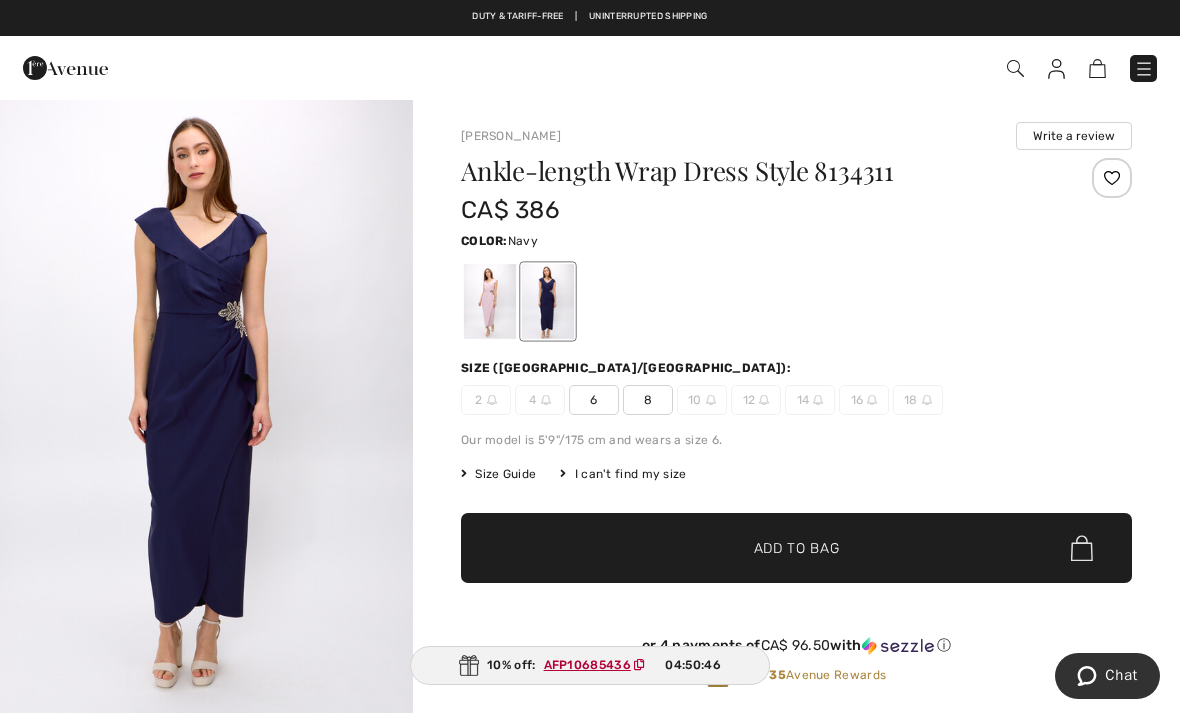click at bounding box center [490, 301] 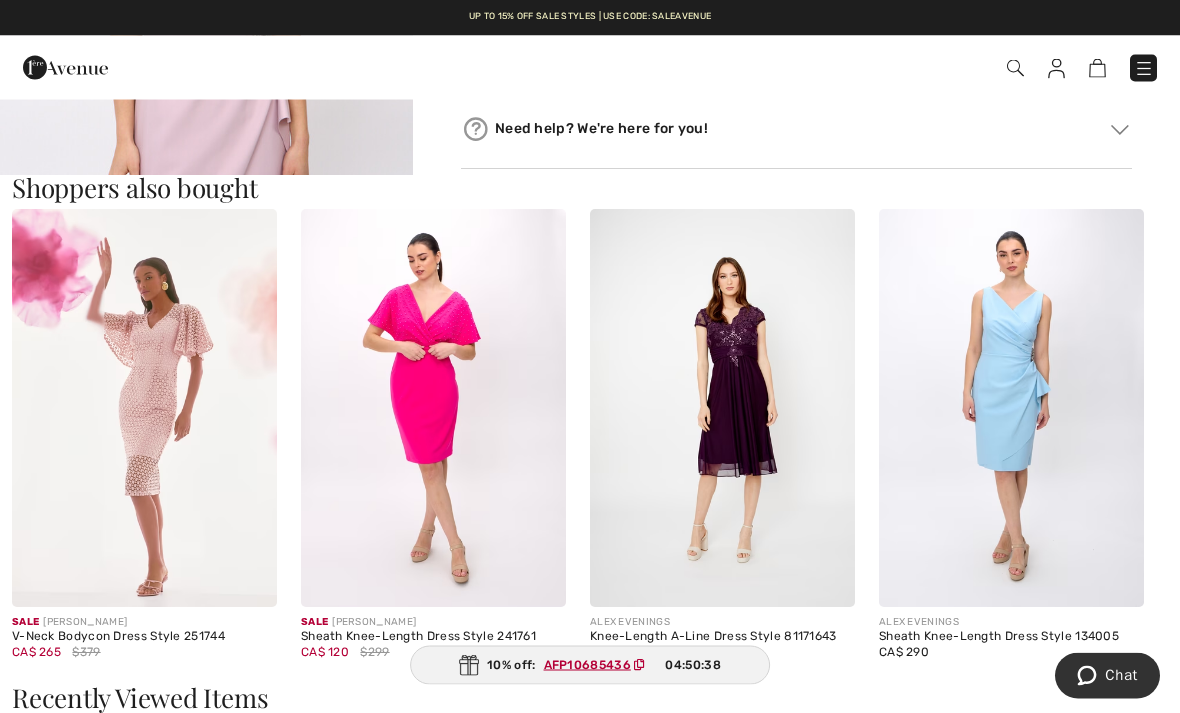 scroll, scrollTop: 1010, scrollLeft: 0, axis: vertical 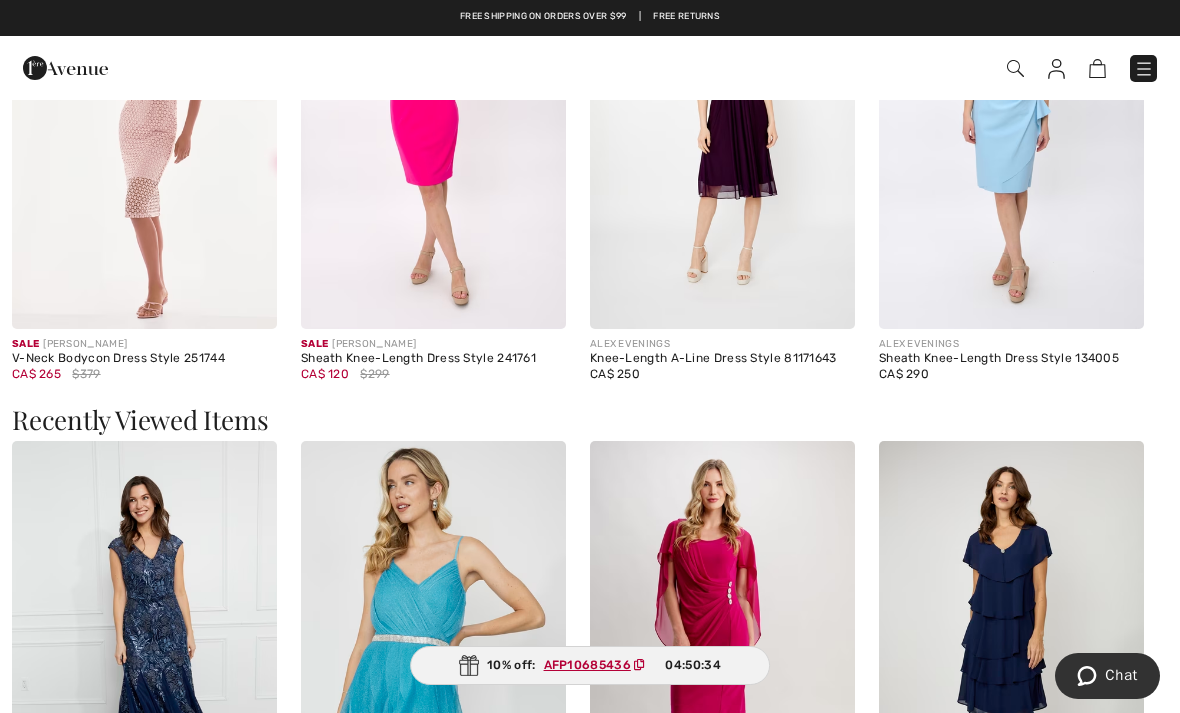 click at bounding box center [433, 130] 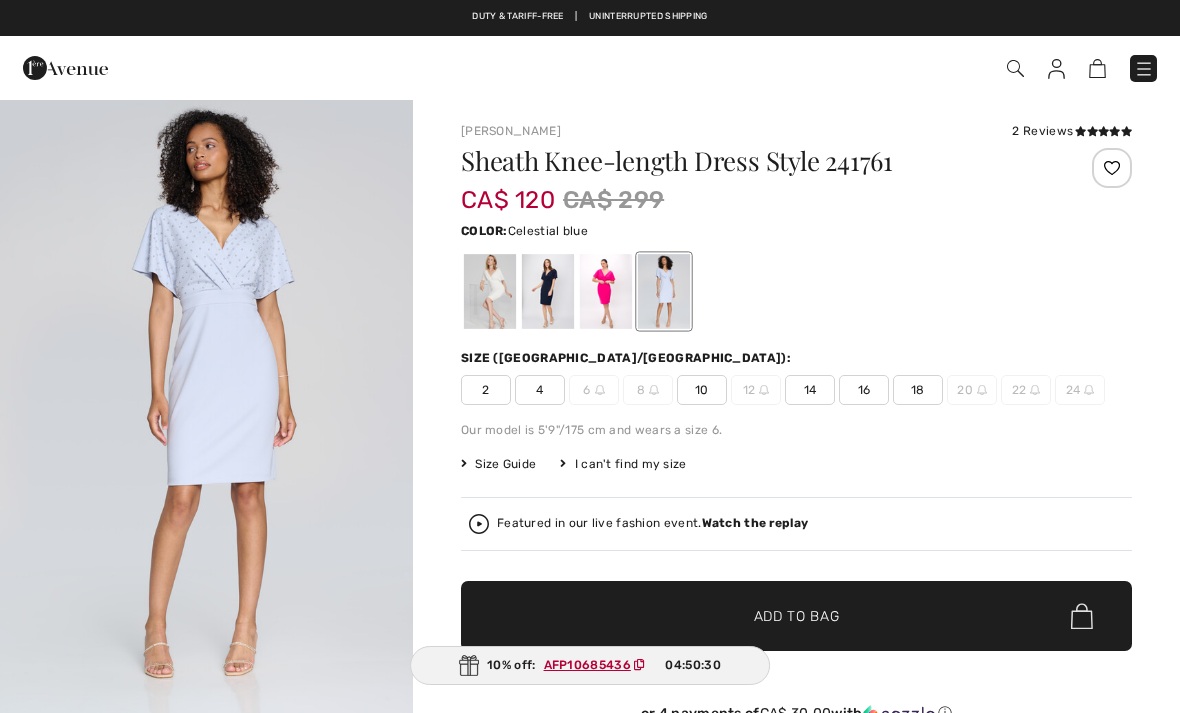 scroll, scrollTop: 0, scrollLeft: 0, axis: both 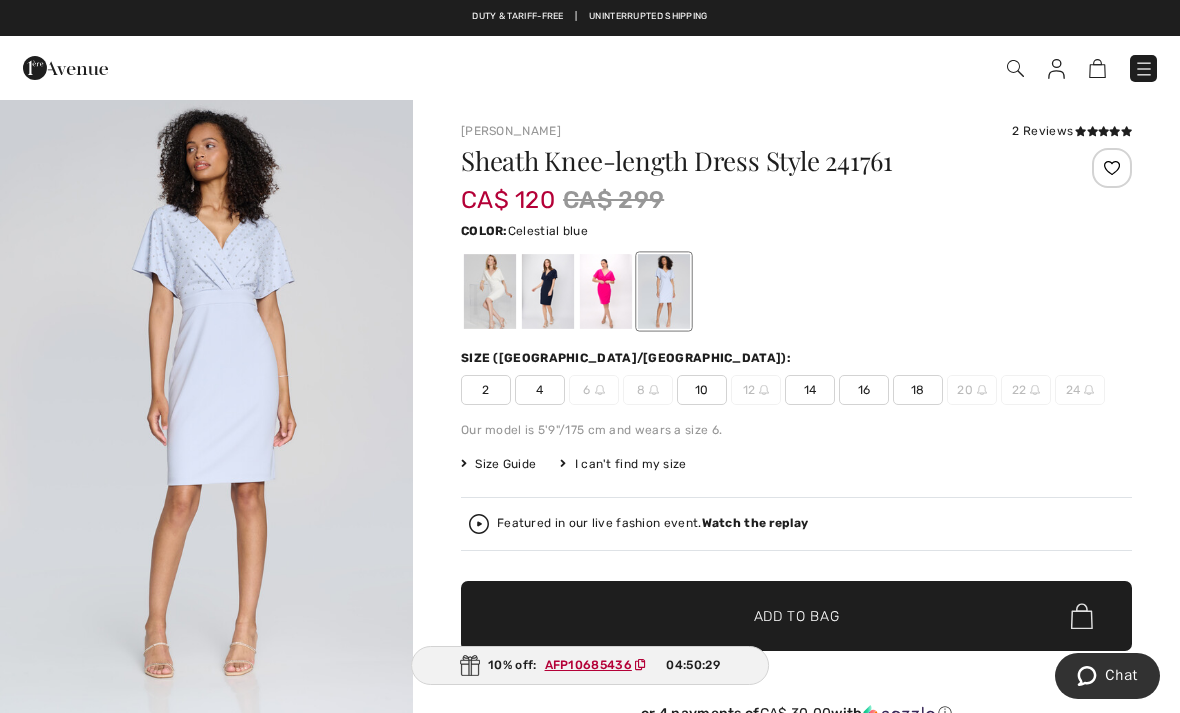 click at bounding box center (606, 291) 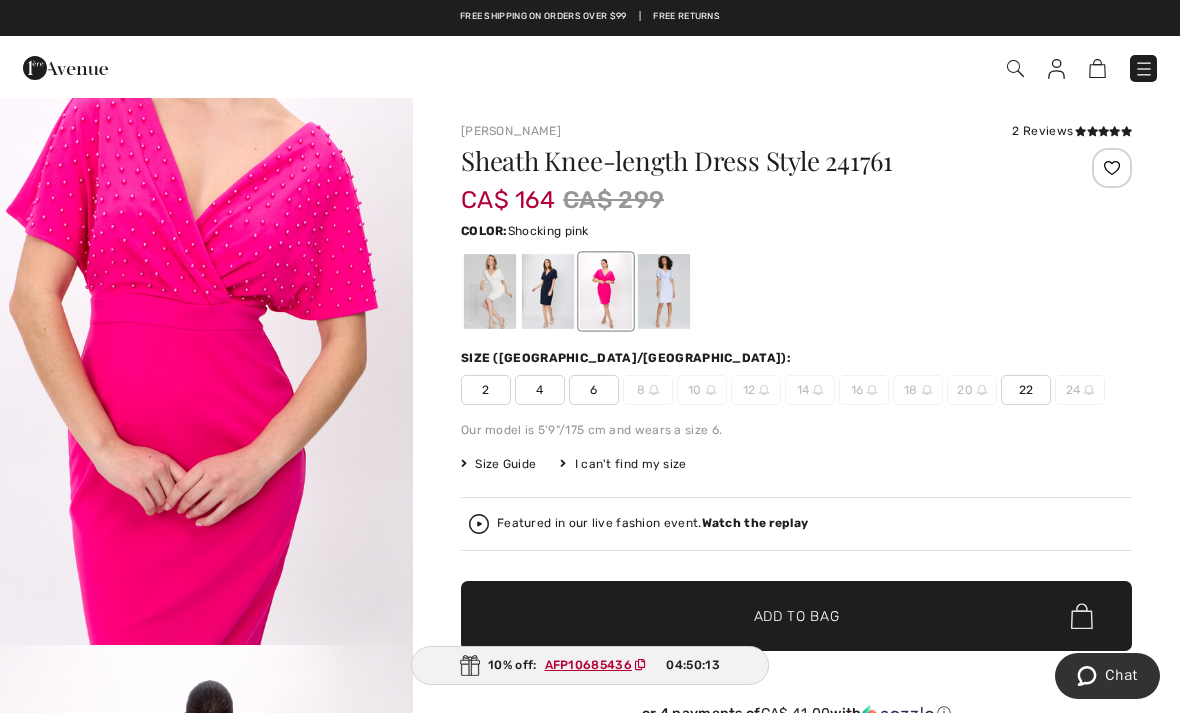 scroll, scrollTop: 3293, scrollLeft: 0, axis: vertical 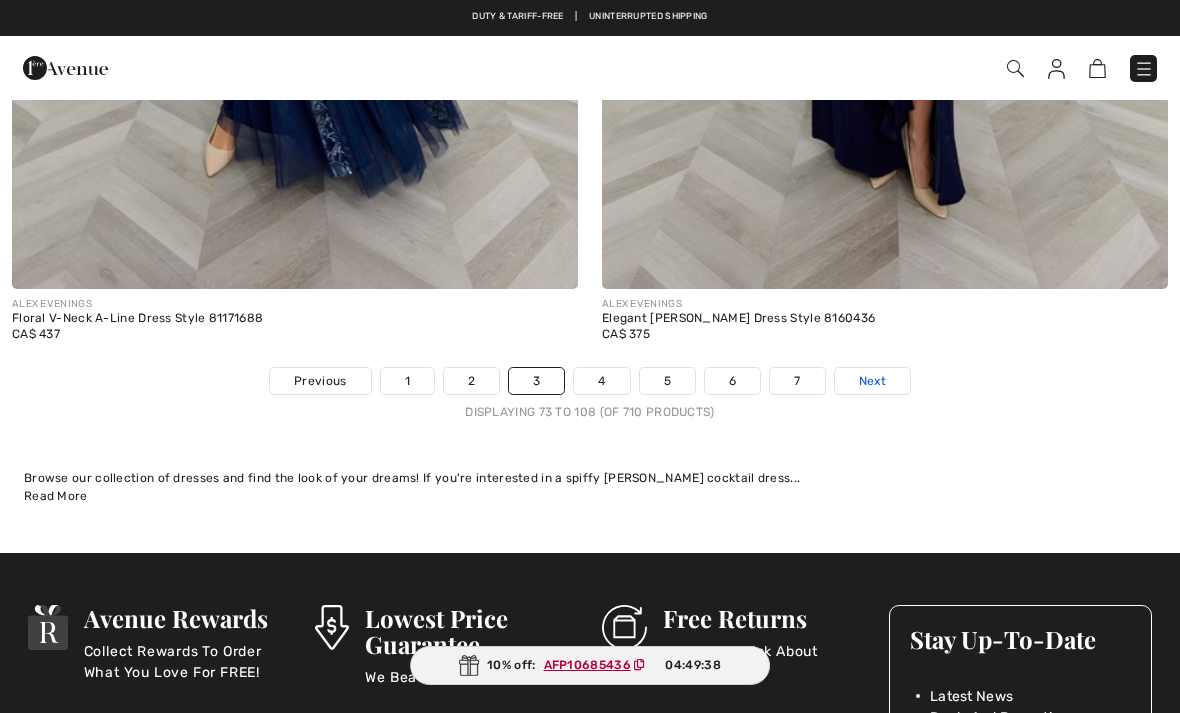 click on "Next" at bounding box center [872, 381] 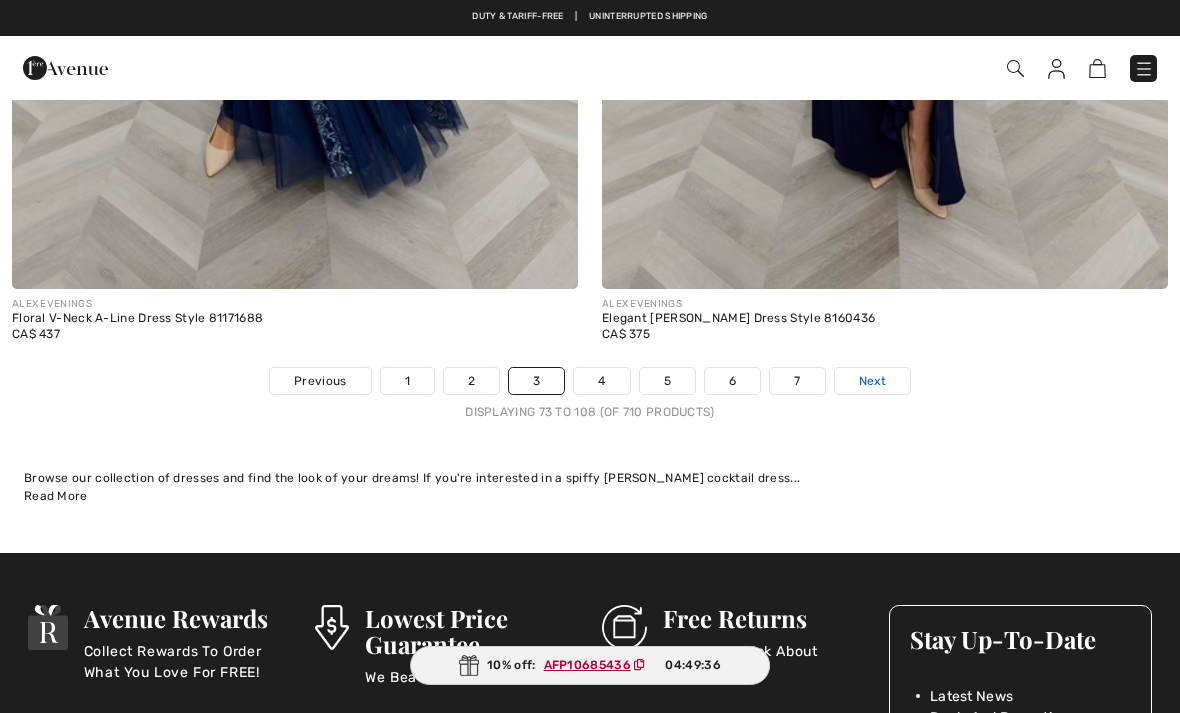 click on "Next" at bounding box center [872, 381] 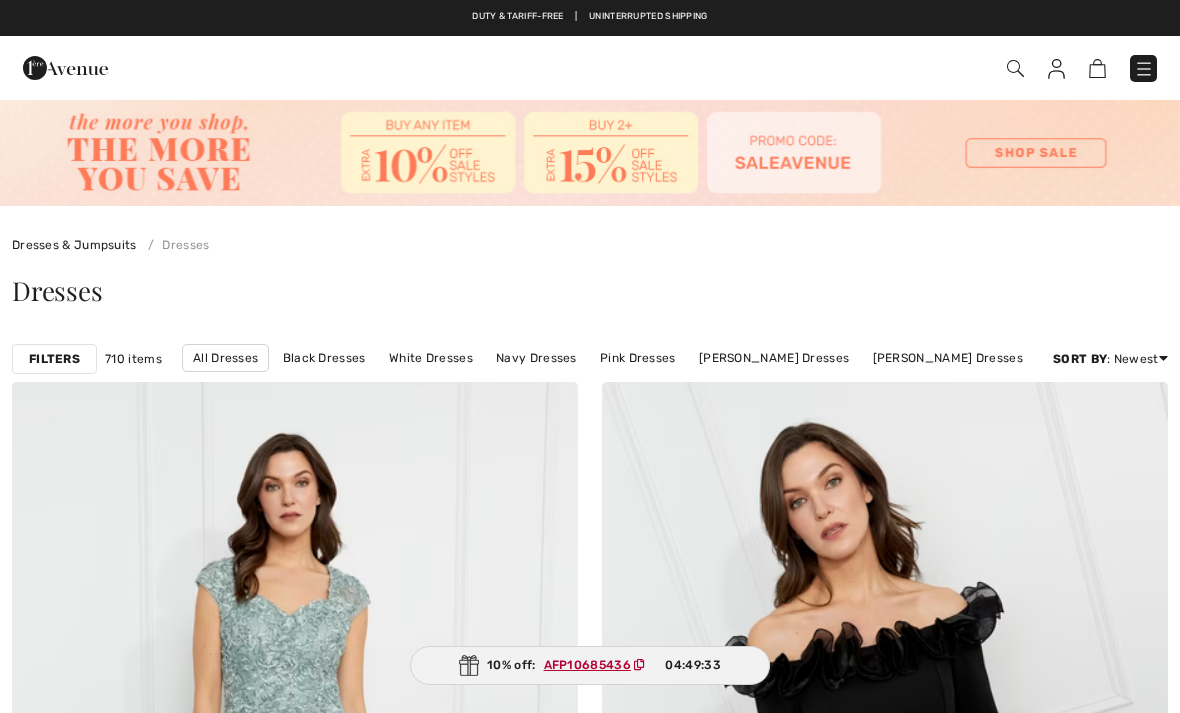 scroll, scrollTop: 0, scrollLeft: 0, axis: both 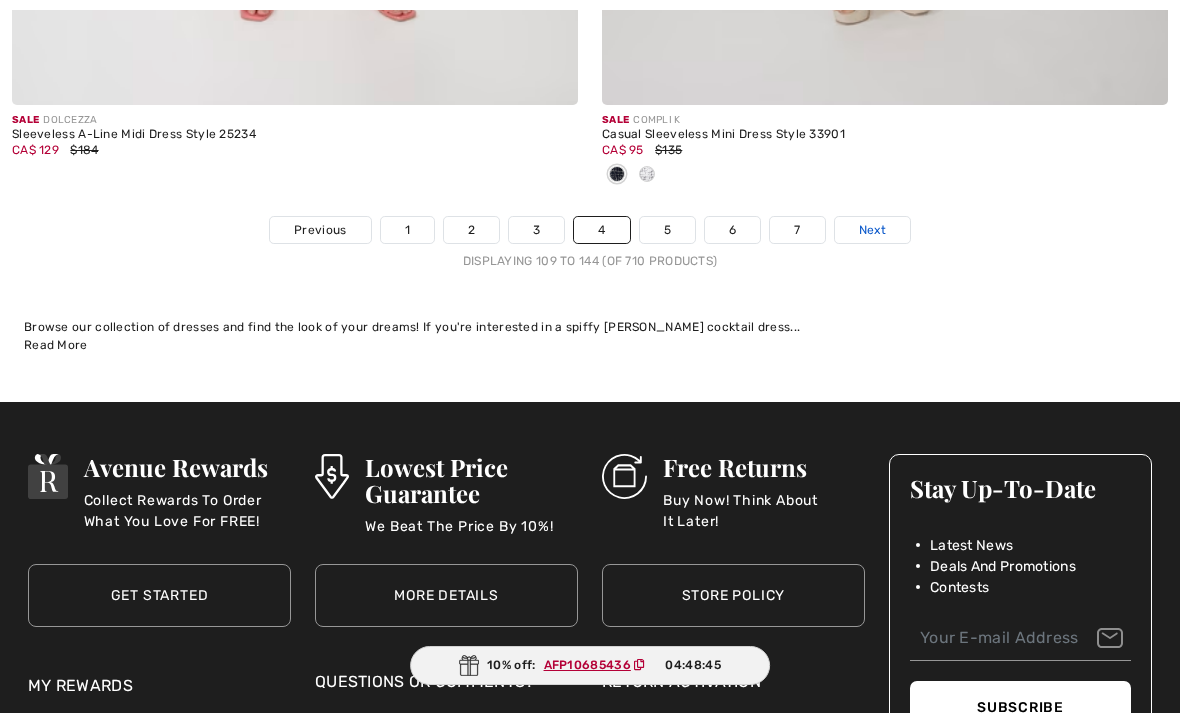 click on "Next" at bounding box center (872, 230) 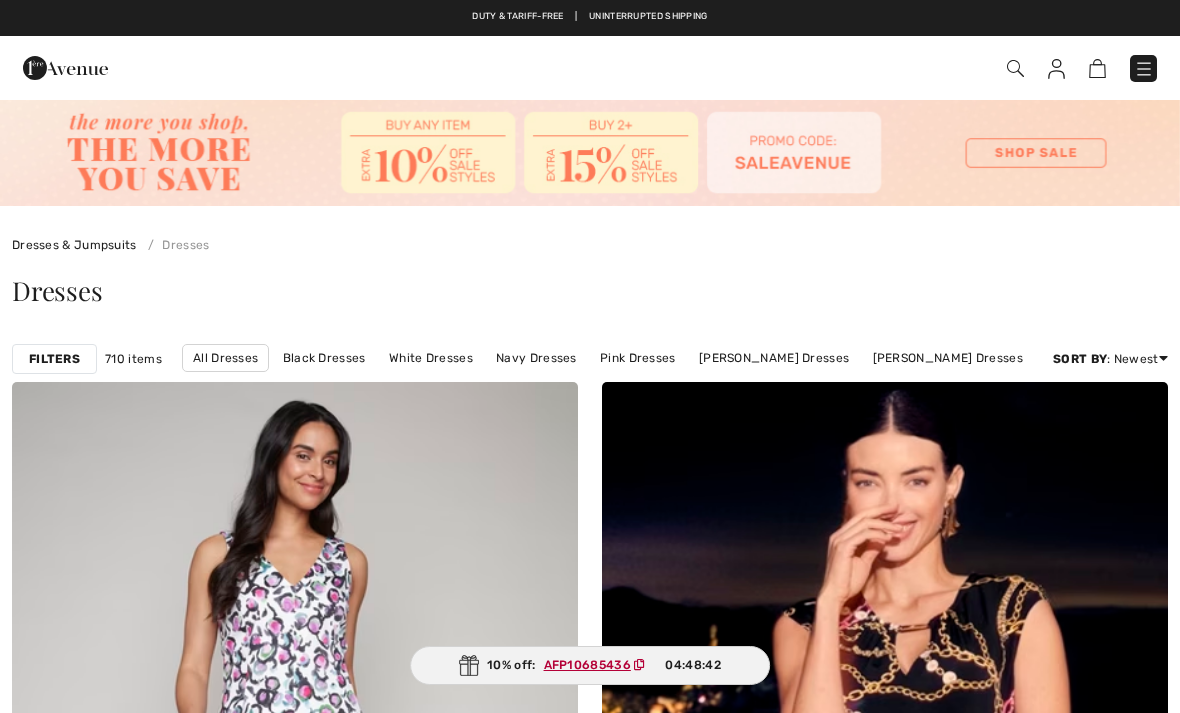 scroll, scrollTop: 0, scrollLeft: 0, axis: both 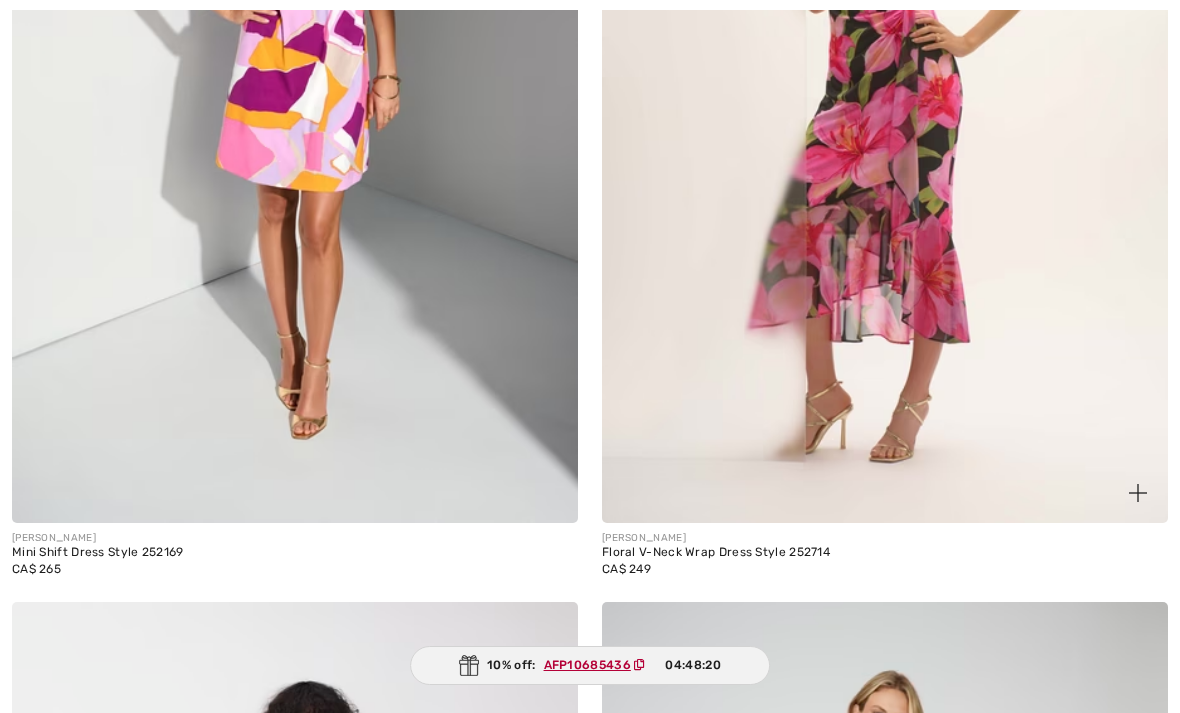 click at bounding box center [885, 98] 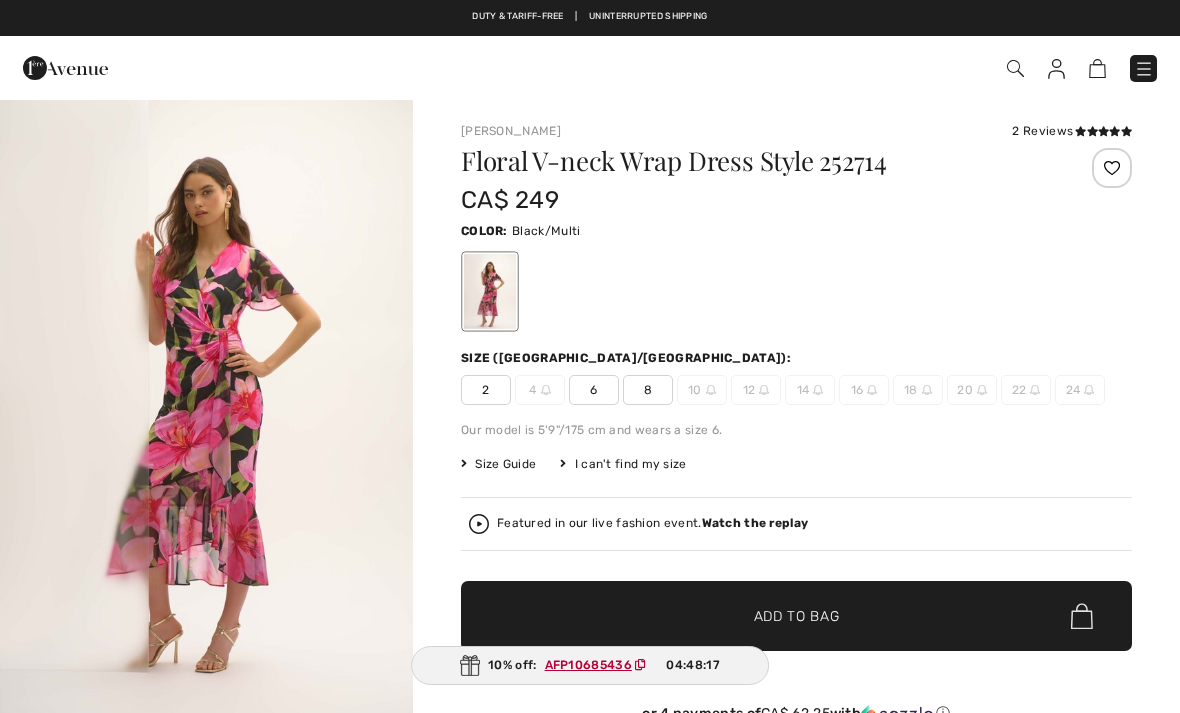 checkbox on "true" 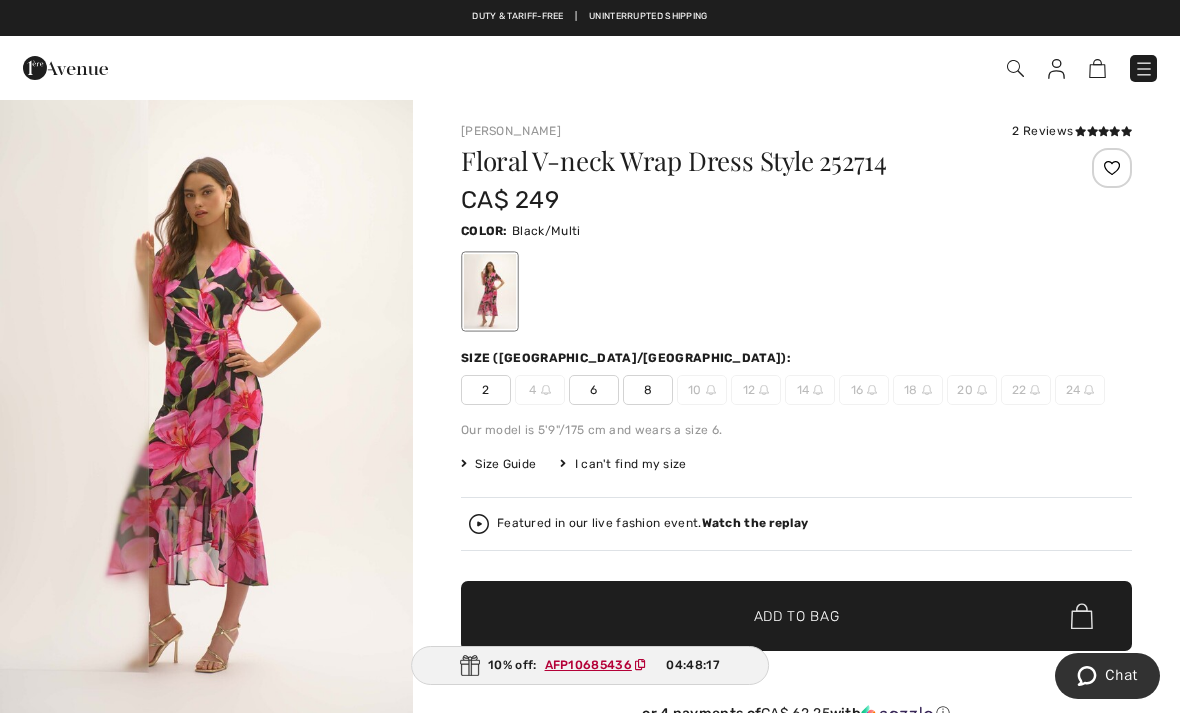 scroll, scrollTop: 0, scrollLeft: 0, axis: both 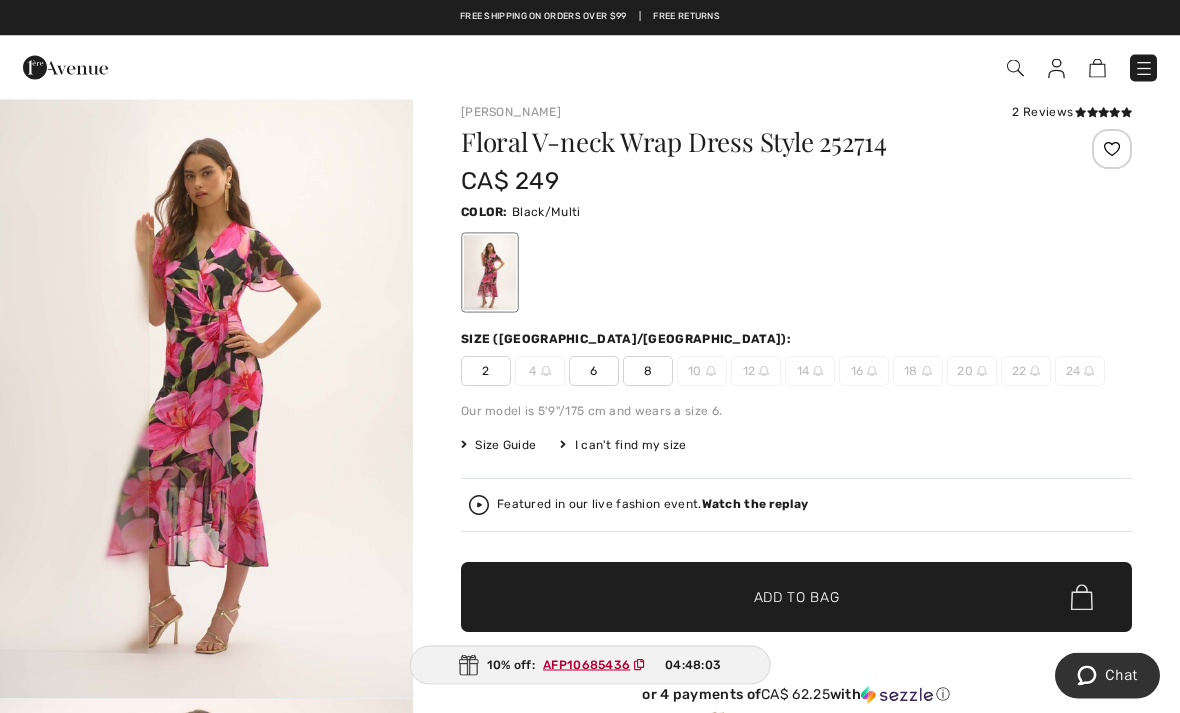 click at bounding box center [206, 389] 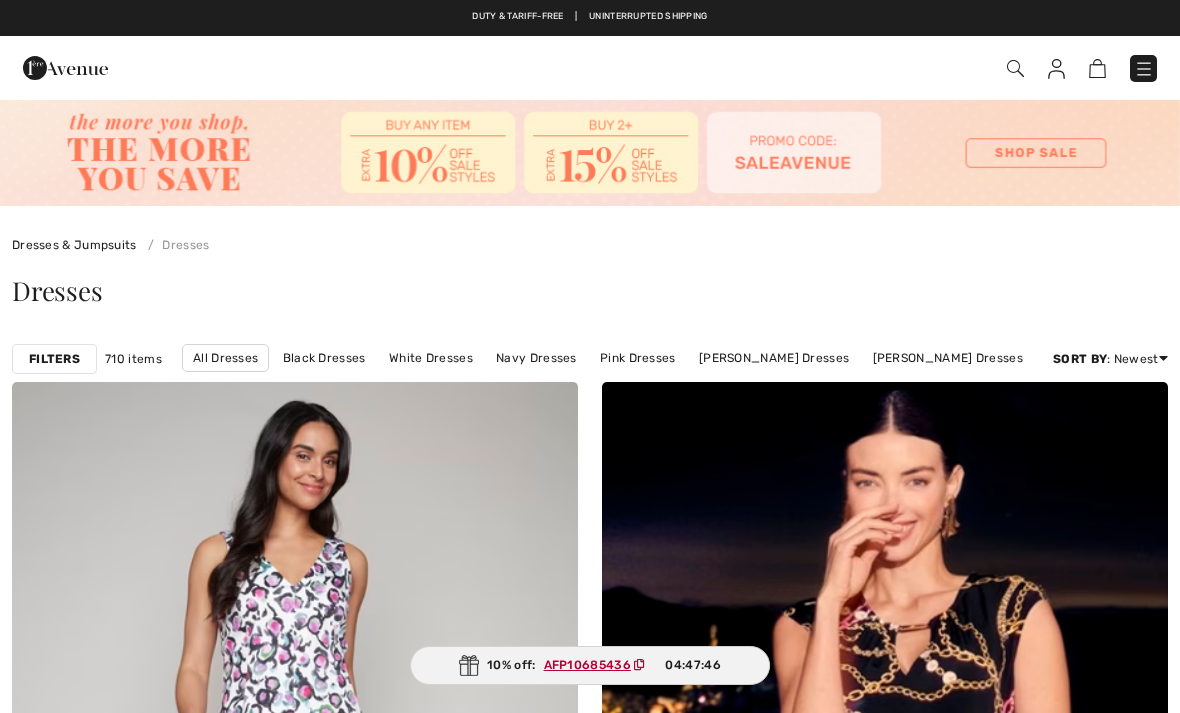 scroll, scrollTop: 6655, scrollLeft: 0, axis: vertical 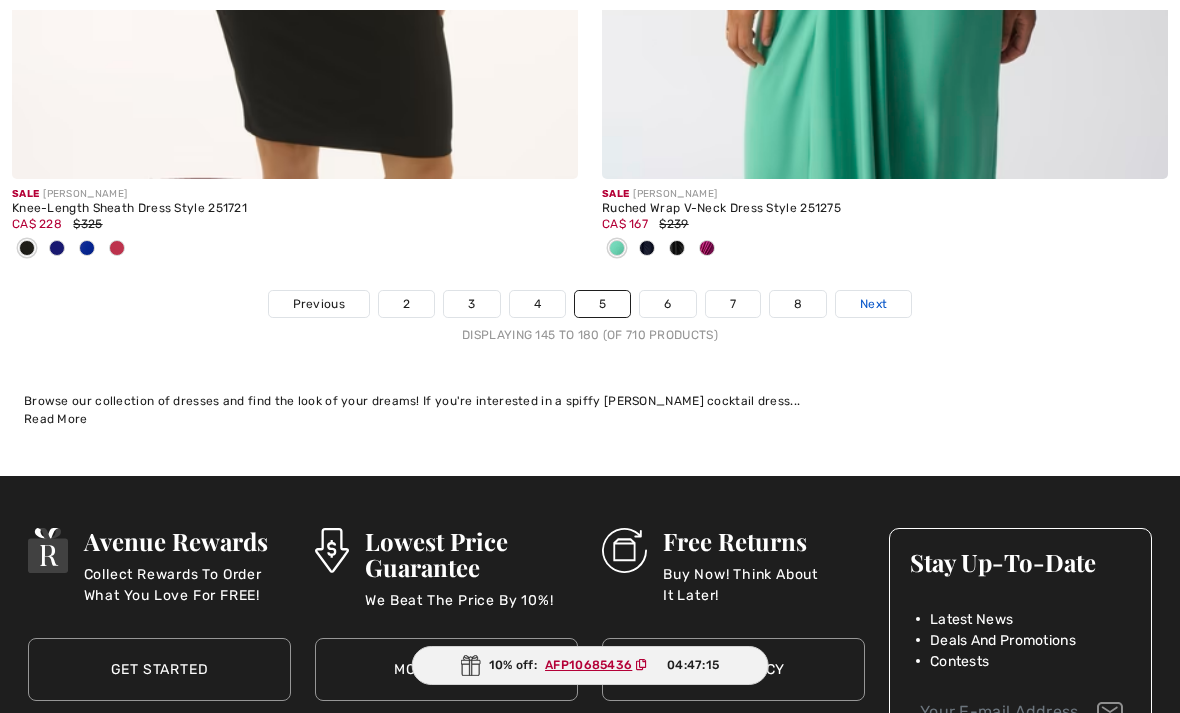 click on "Next" at bounding box center (873, 304) 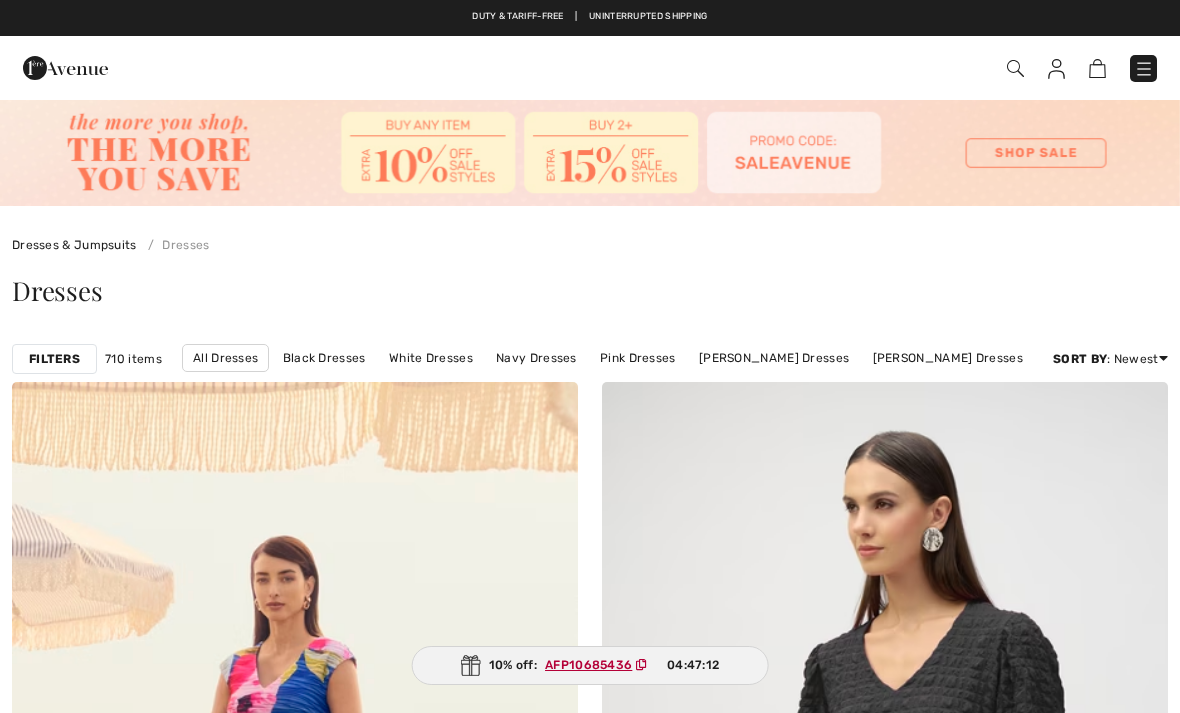 scroll, scrollTop: 0, scrollLeft: 0, axis: both 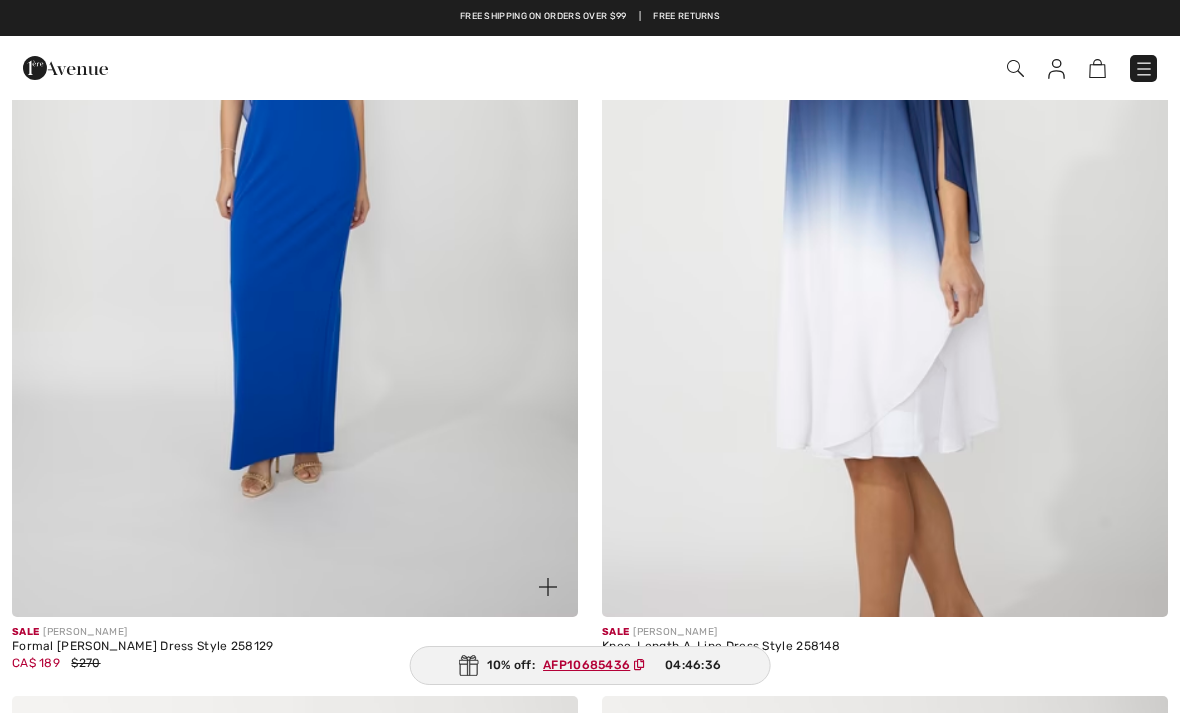 click at bounding box center [295, 192] 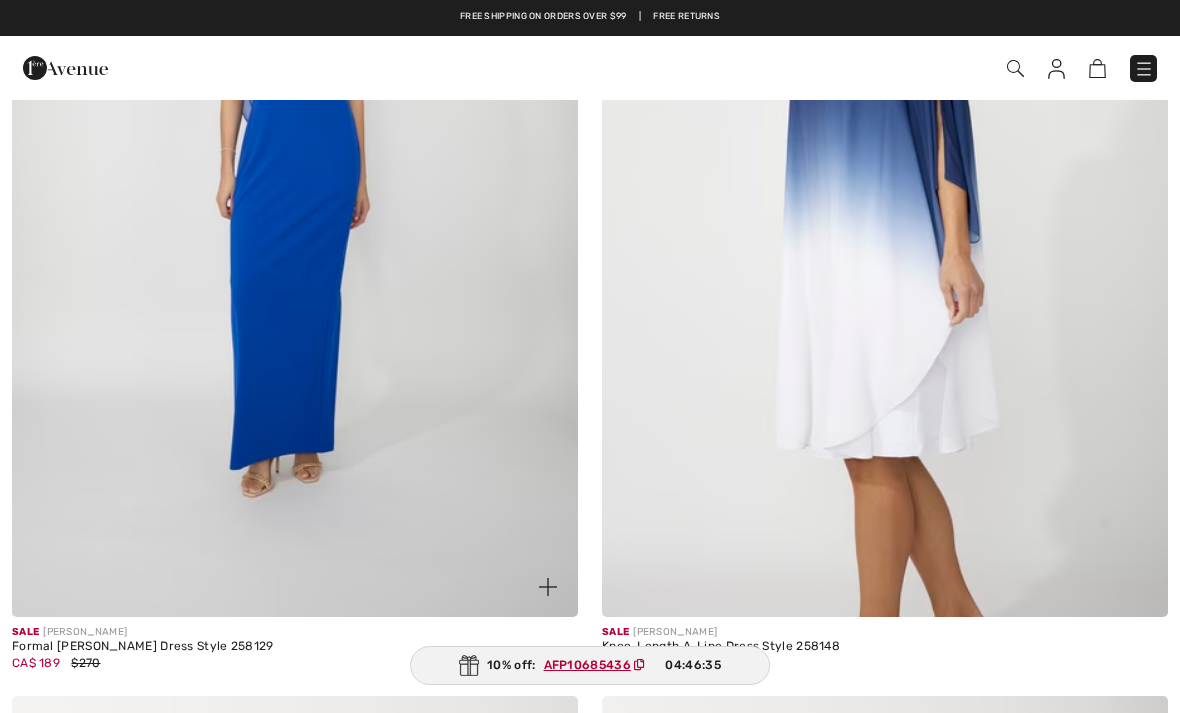 click at bounding box center (295, 192) 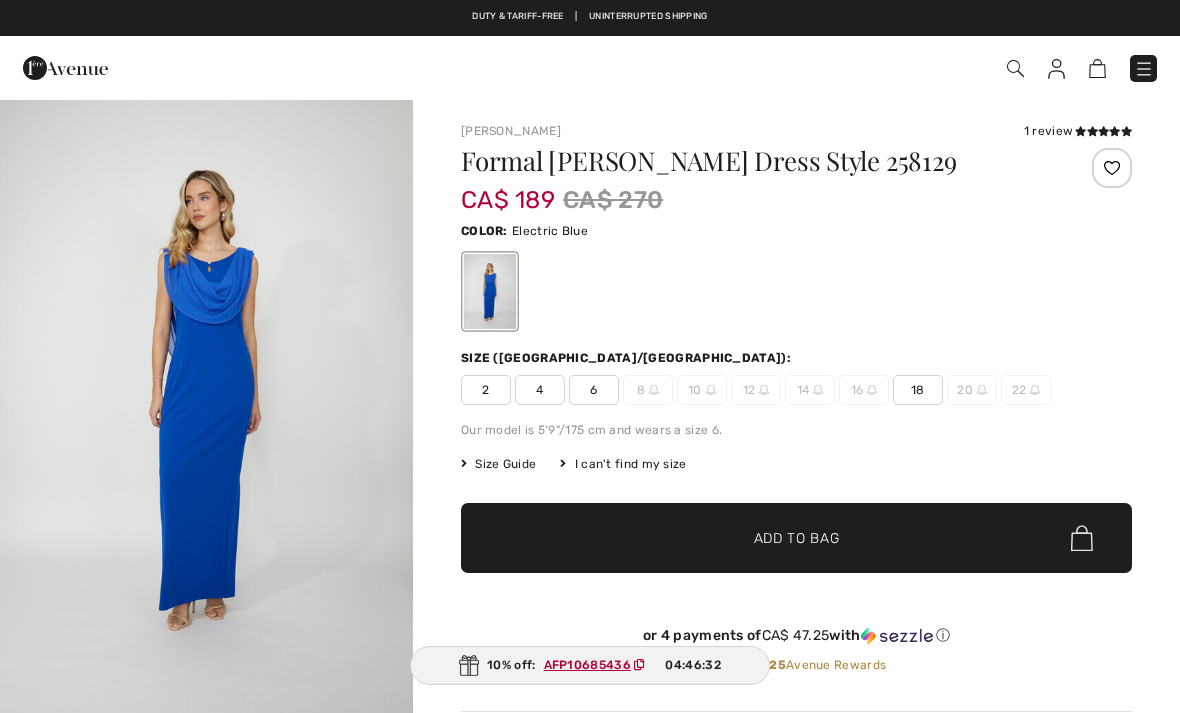 scroll, scrollTop: 0, scrollLeft: 0, axis: both 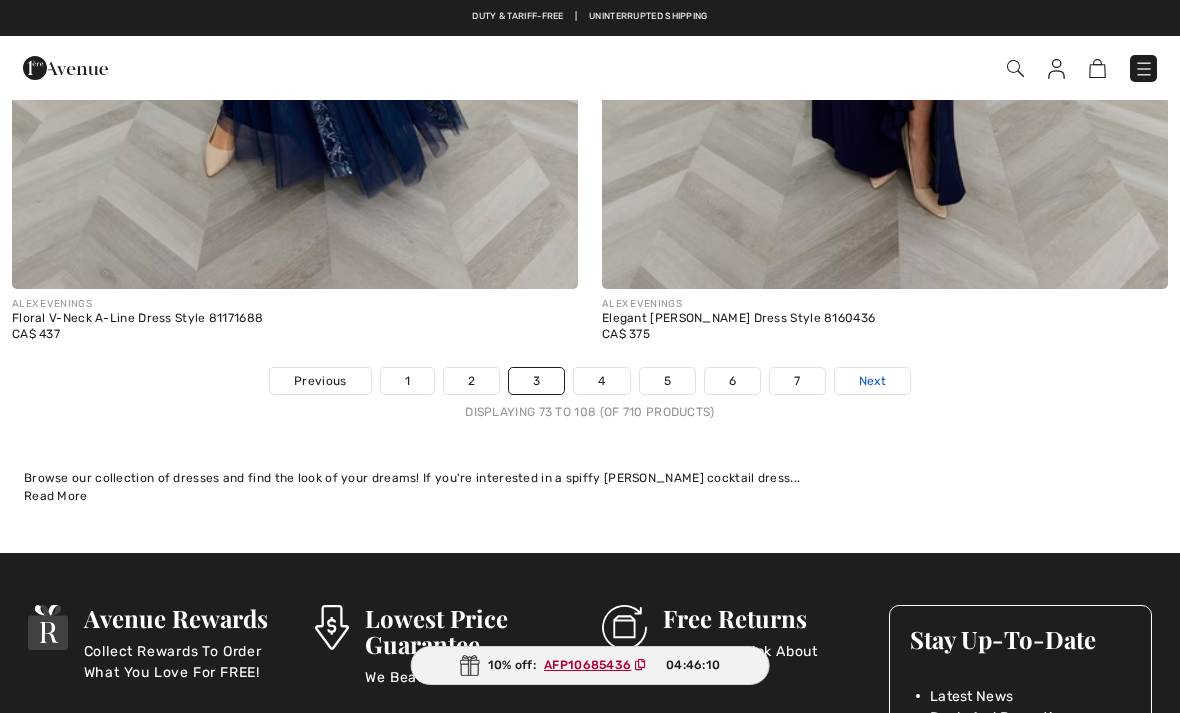 click on "Next" at bounding box center (872, 381) 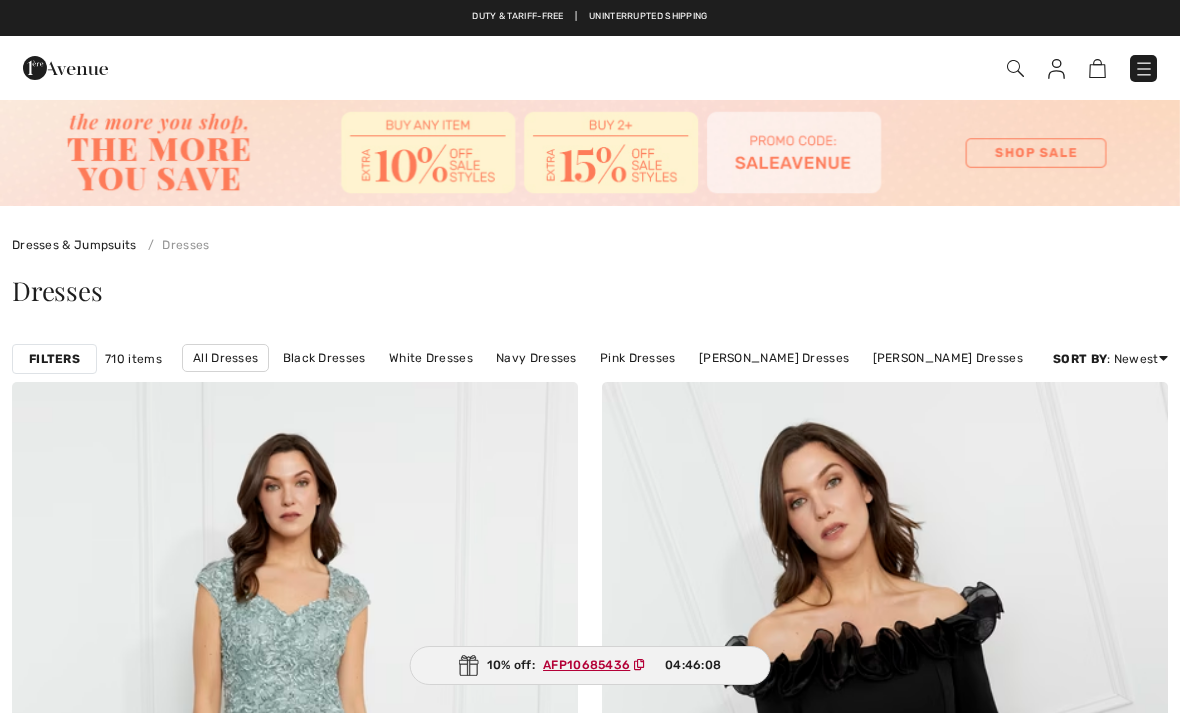 scroll, scrollTop: 0, scrollLeft: 0, axis: both 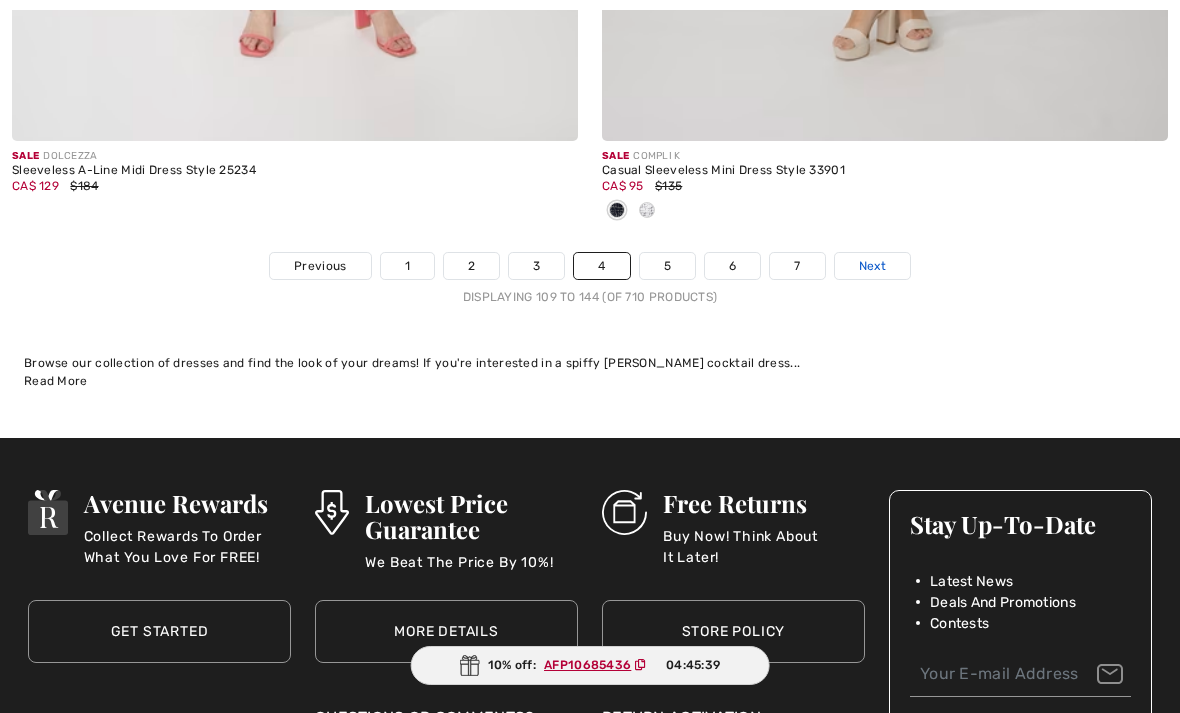 click on "Next" at bounding box center (872, 266) 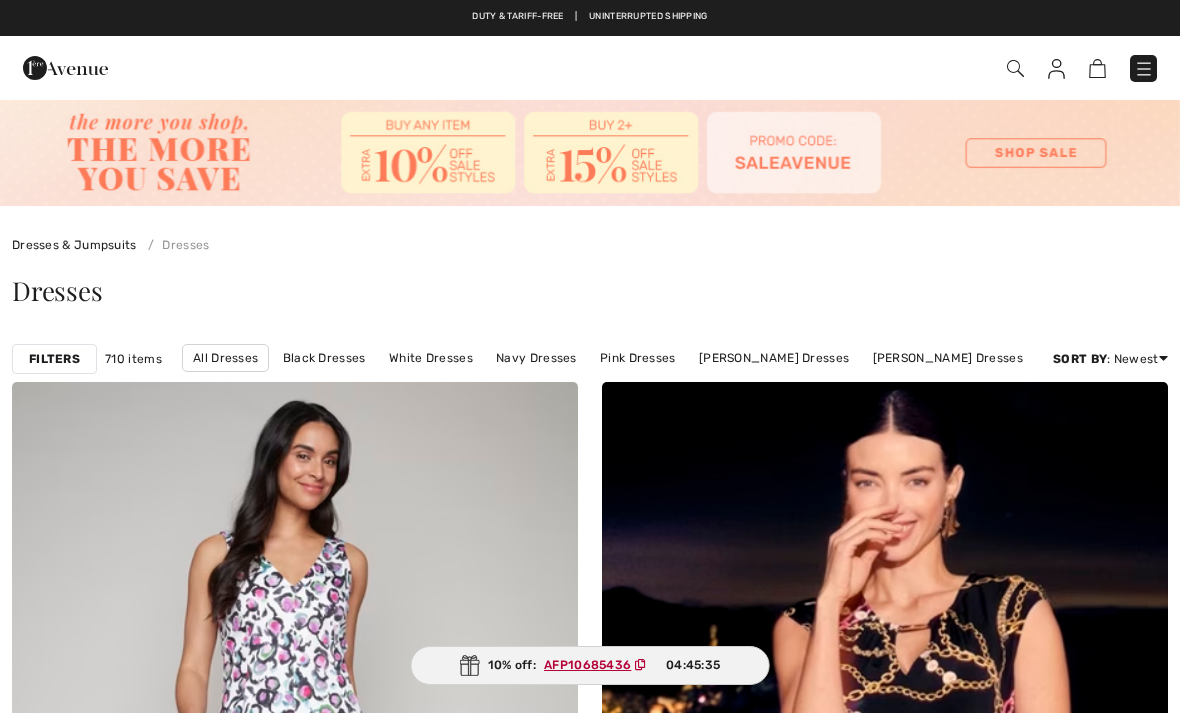 scroll, scrollTop: 0, scrollLeft: 0, axis: both 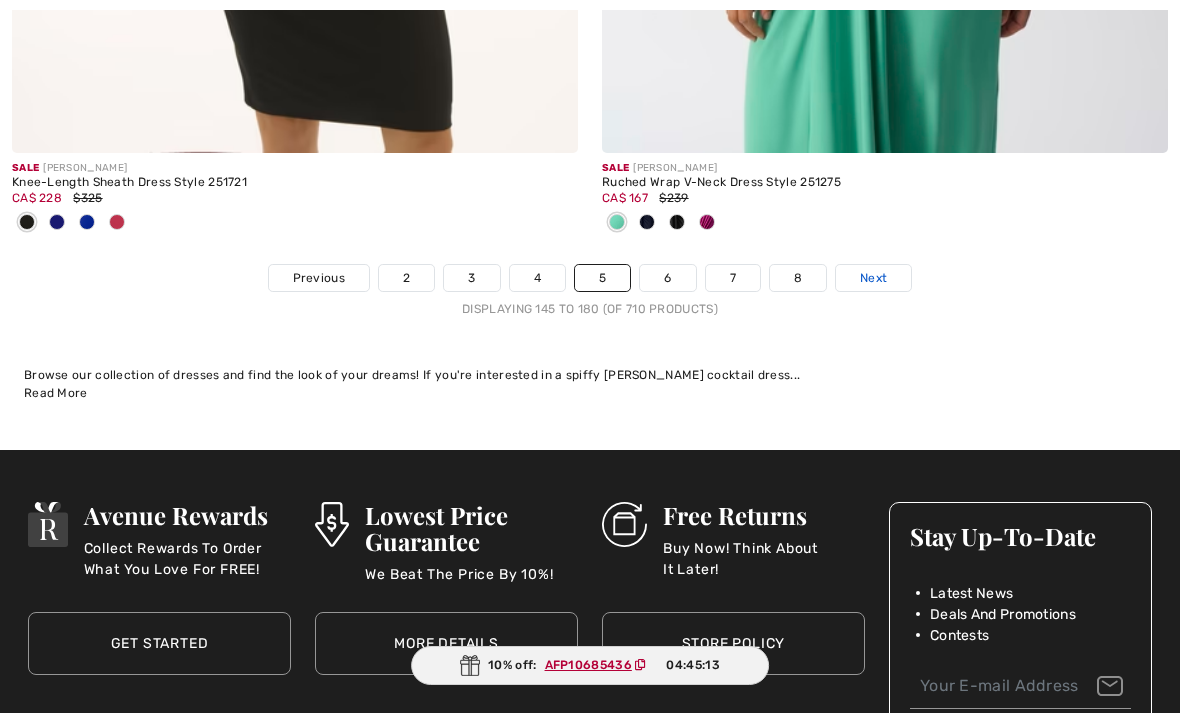 click on "Next" at bounding box center [873, 278] 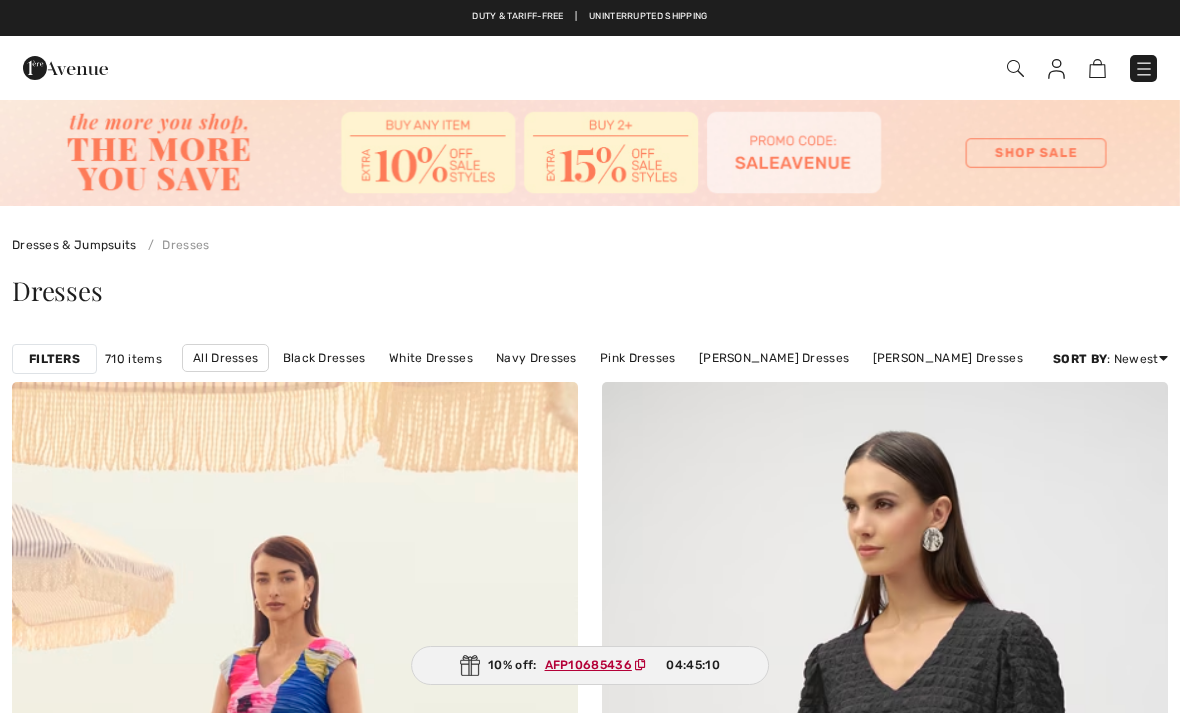 scroll, scrollTop: 0, scrollLeft: 0, axis: both 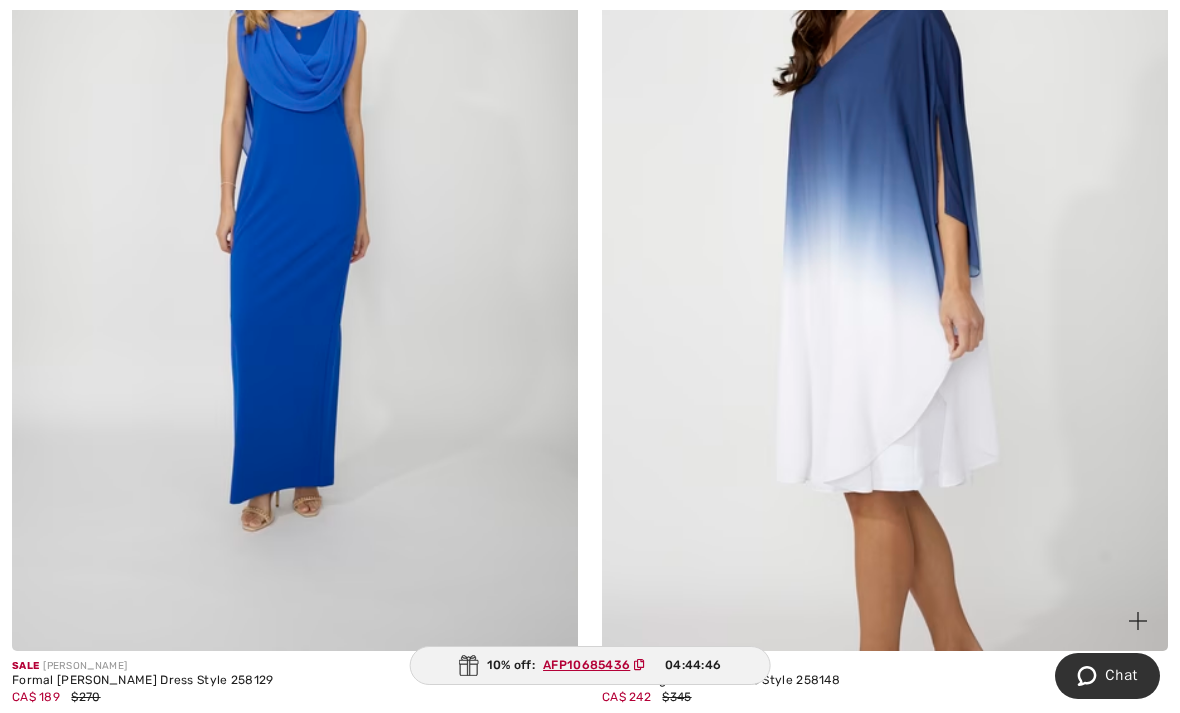 click at bounding box center (885, 226) 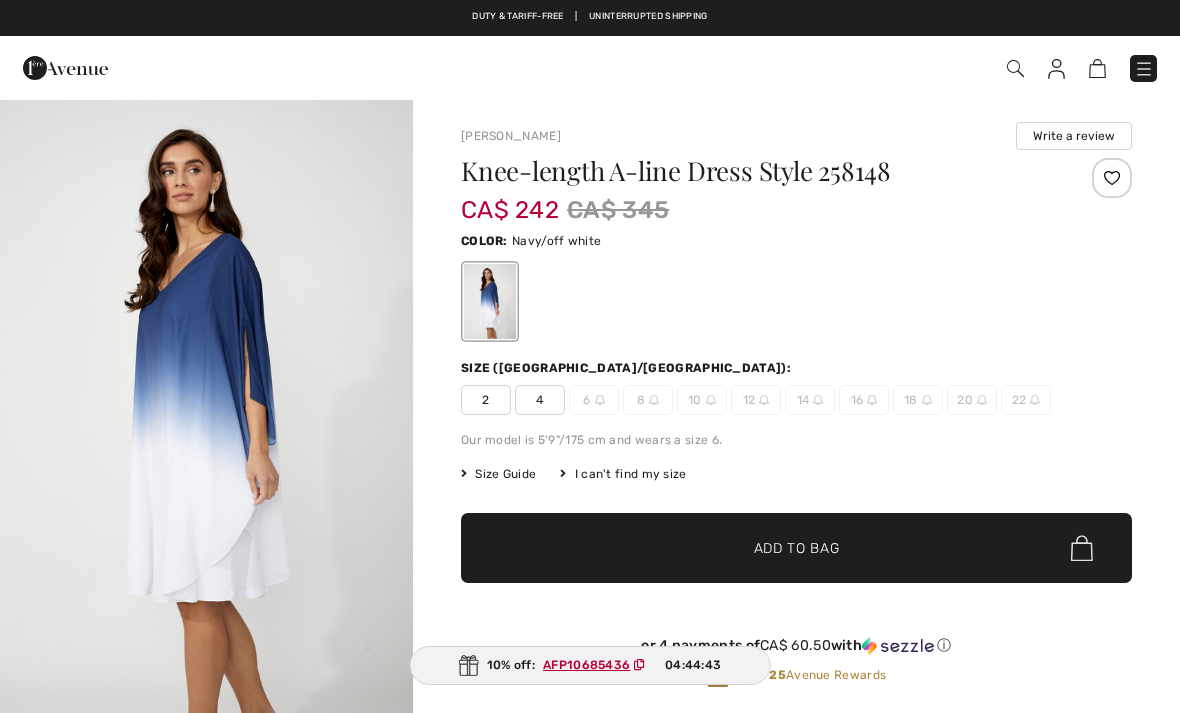 scroll, scrollTop: 0, scrollLeft: 0, axis: both 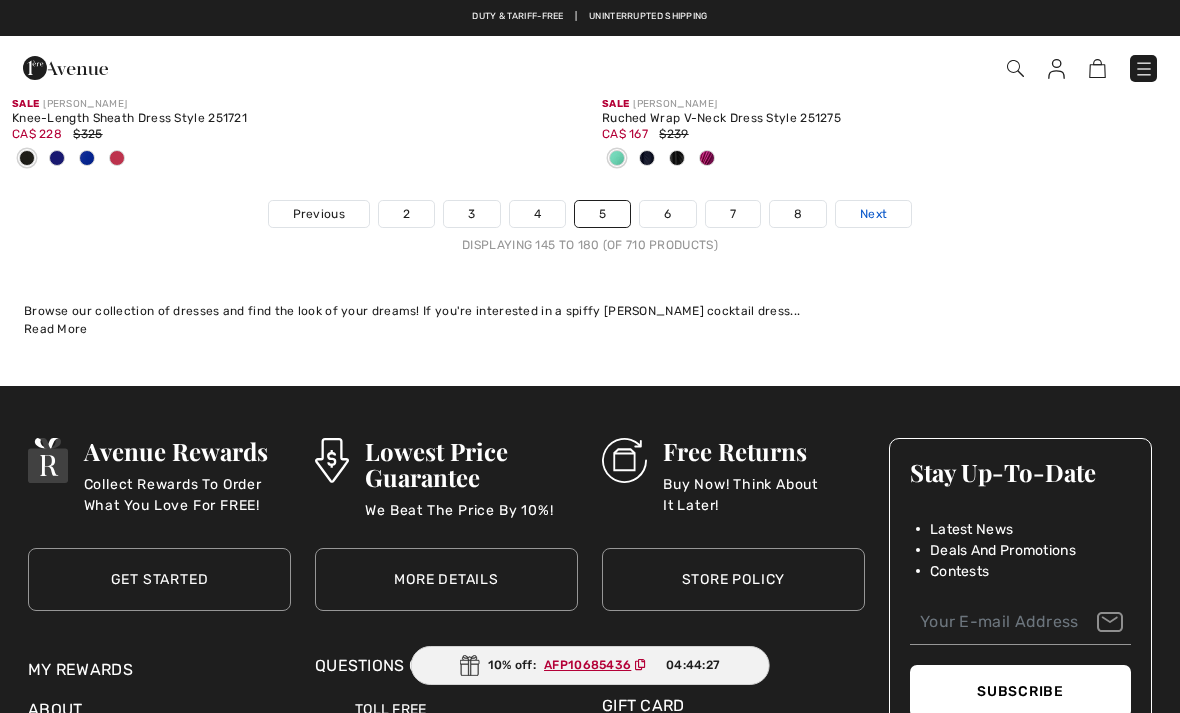 click on "Next" at bounding box center (873, 214) 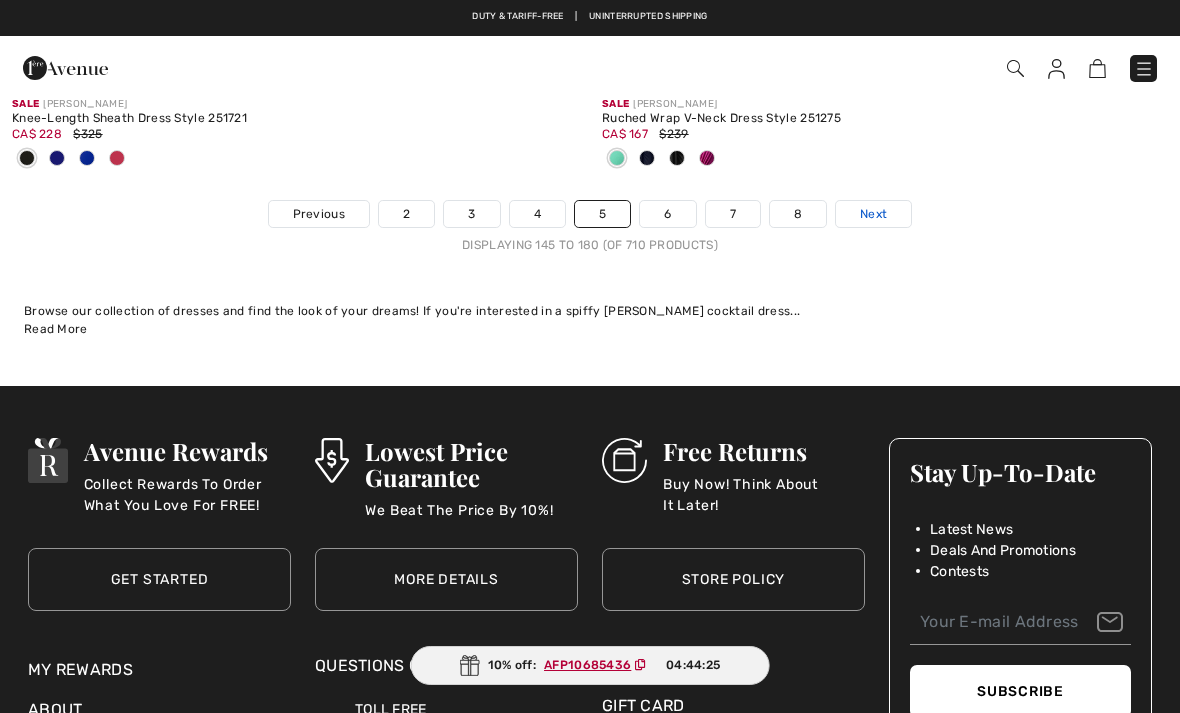 click on "Next" at bounding box center (873, 214) 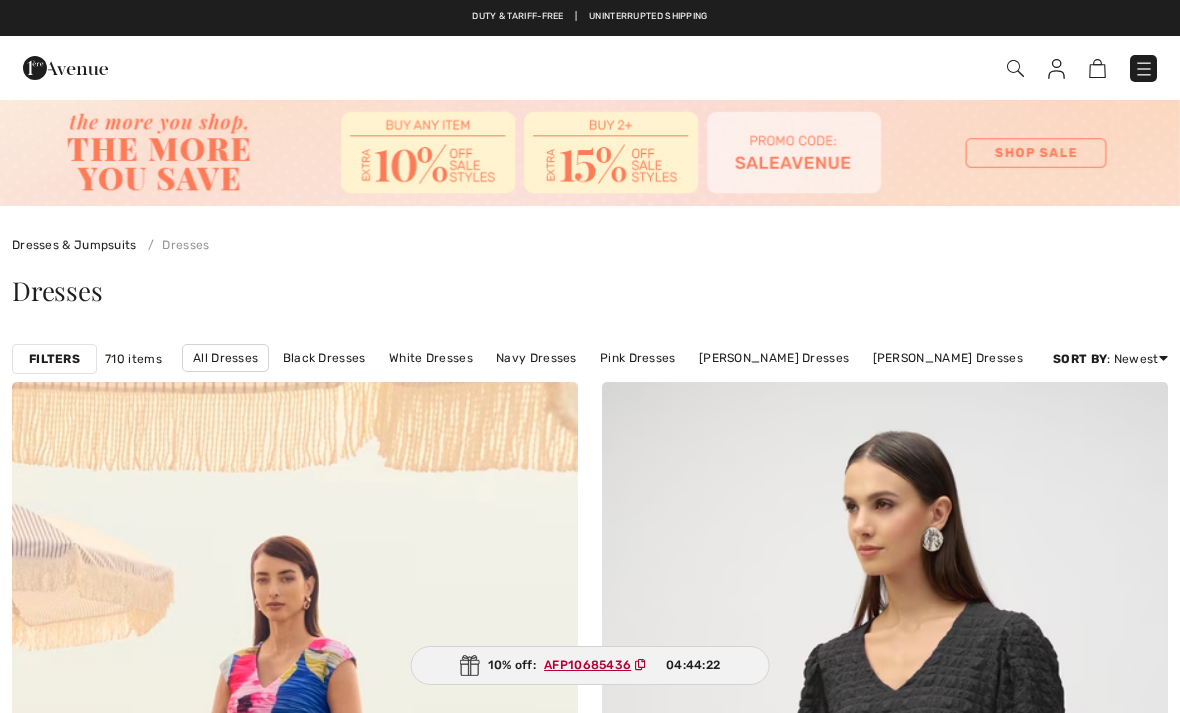 scroll, scrollTop: 0, scrollLeft: 0, axis: both 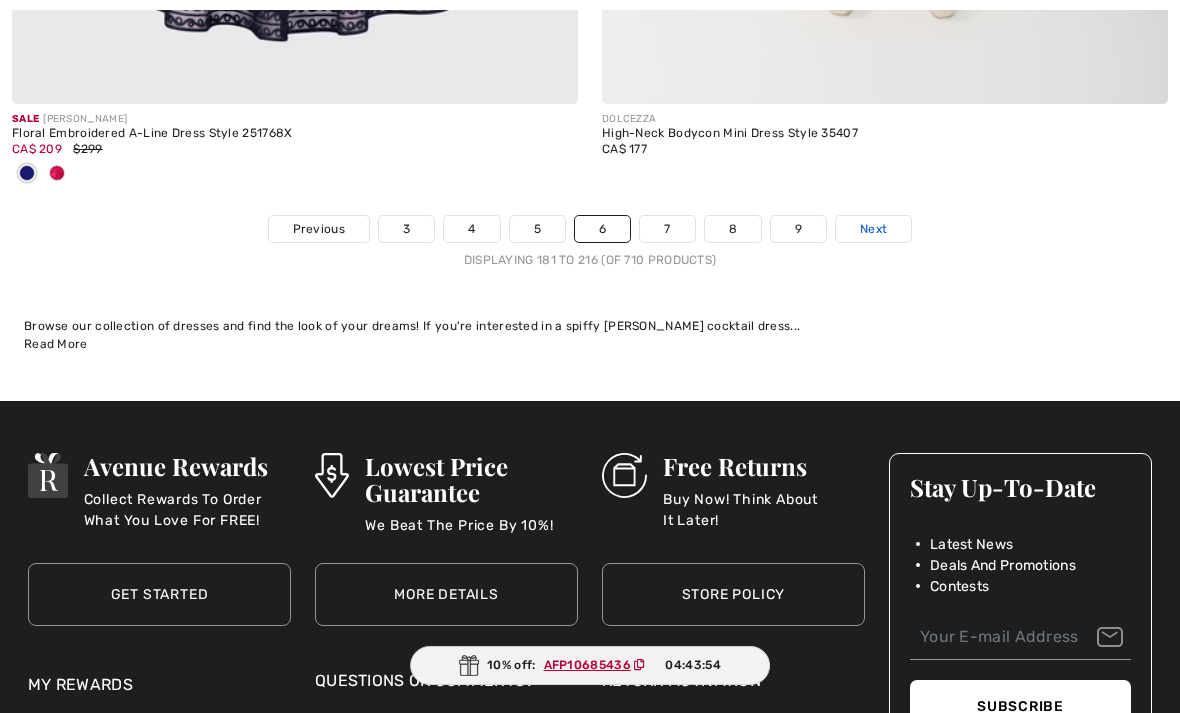 click on "Next" at bounding box center (873, 229) 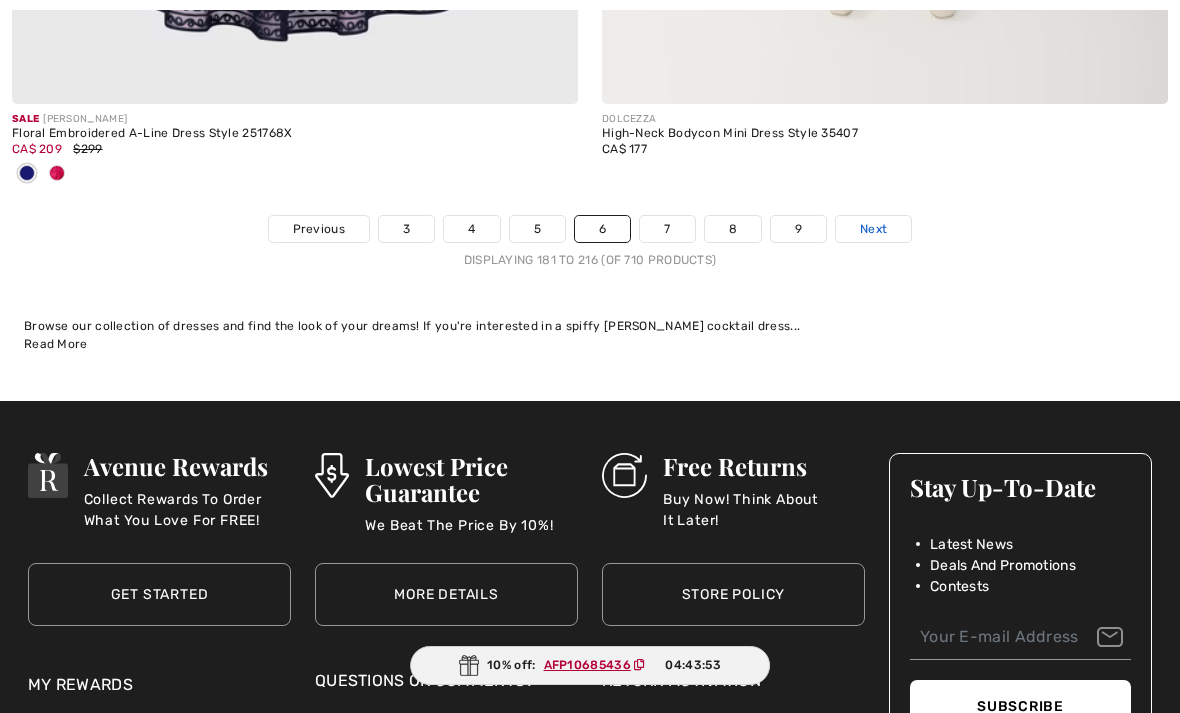 click on "Next" at bounding box center [873, 229] 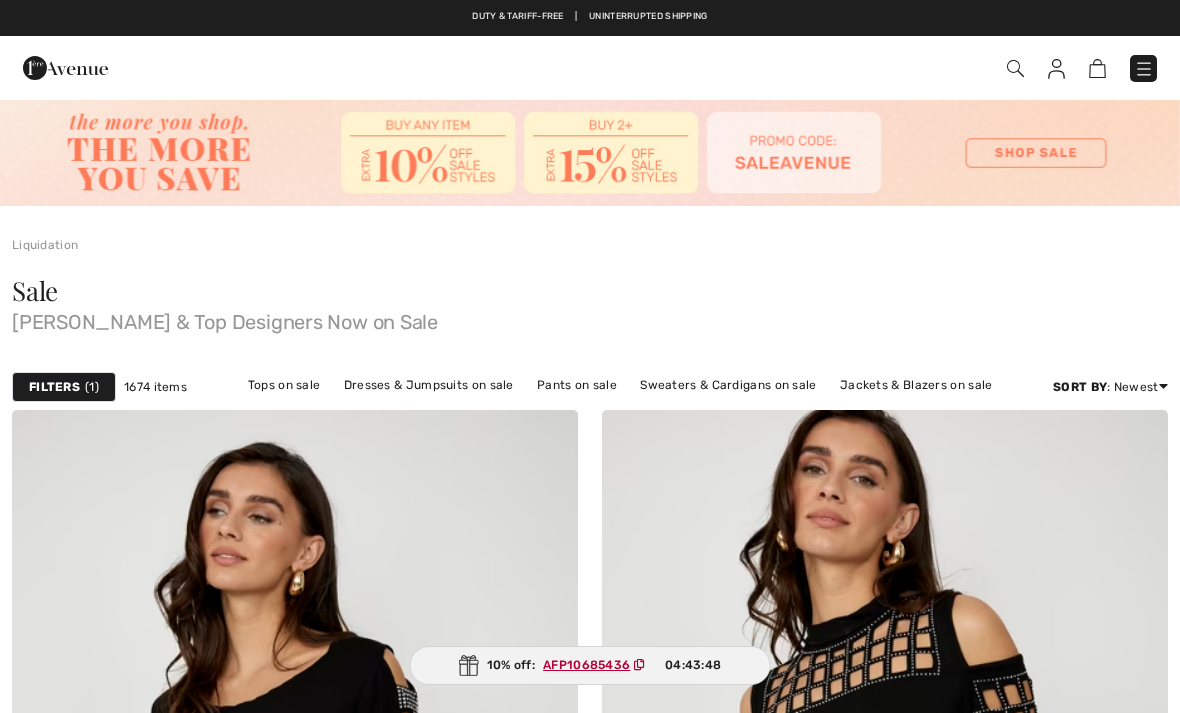 scroll, scrollTop: 370, scrollLeft: 0, axis: vertical 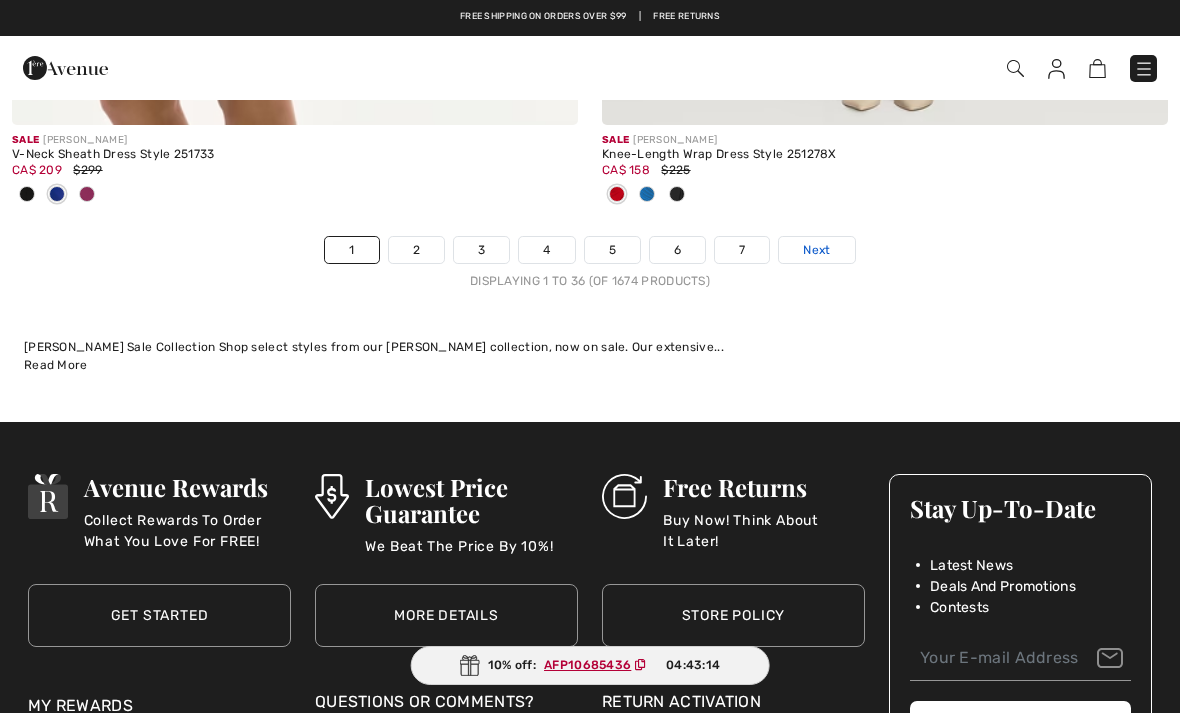 click on "Next" at bounding box center (816, 250) 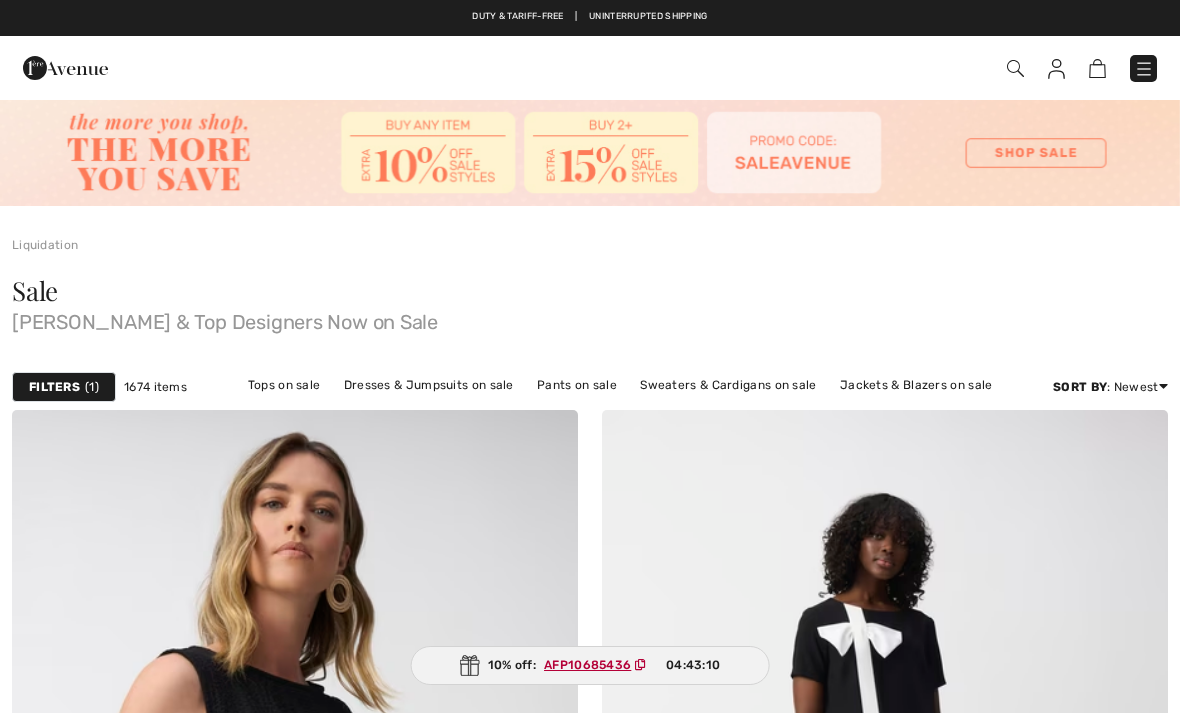 scroll, scrollTop: 0, scrollLeft: 0, axis: both 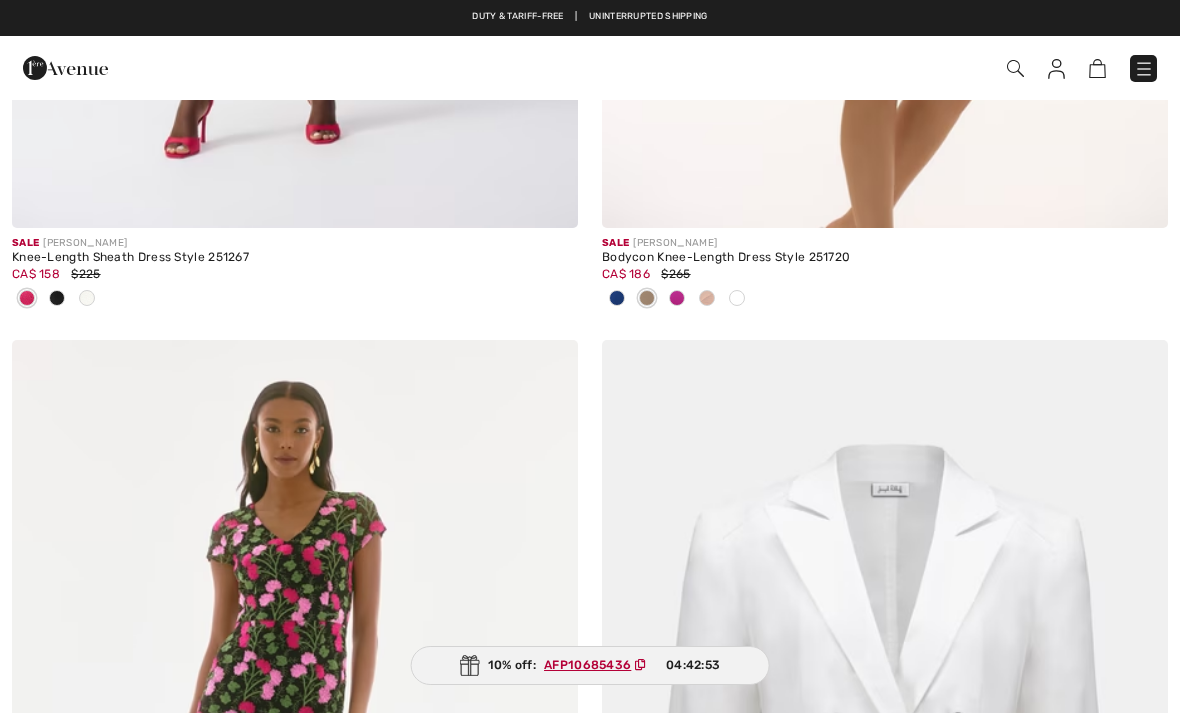 click on "Sale [PERSON_NAME]
Bodycon Knee-Length Dress Style 251720
CA$ 186
$265" at bounding box center [885, -141] 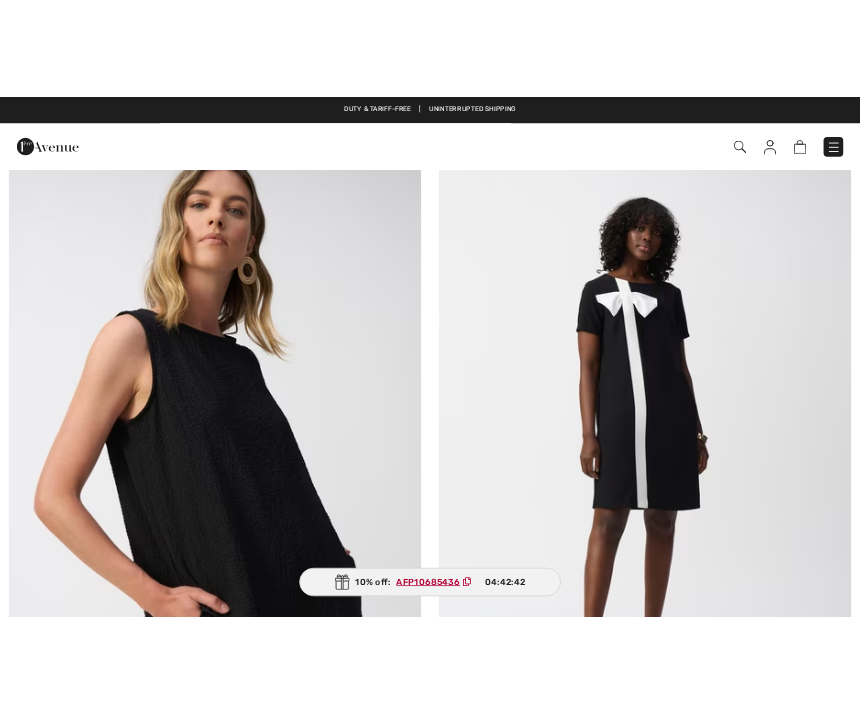 scroll, scrollTop: 0, scrollLeft: 0, axis: both 